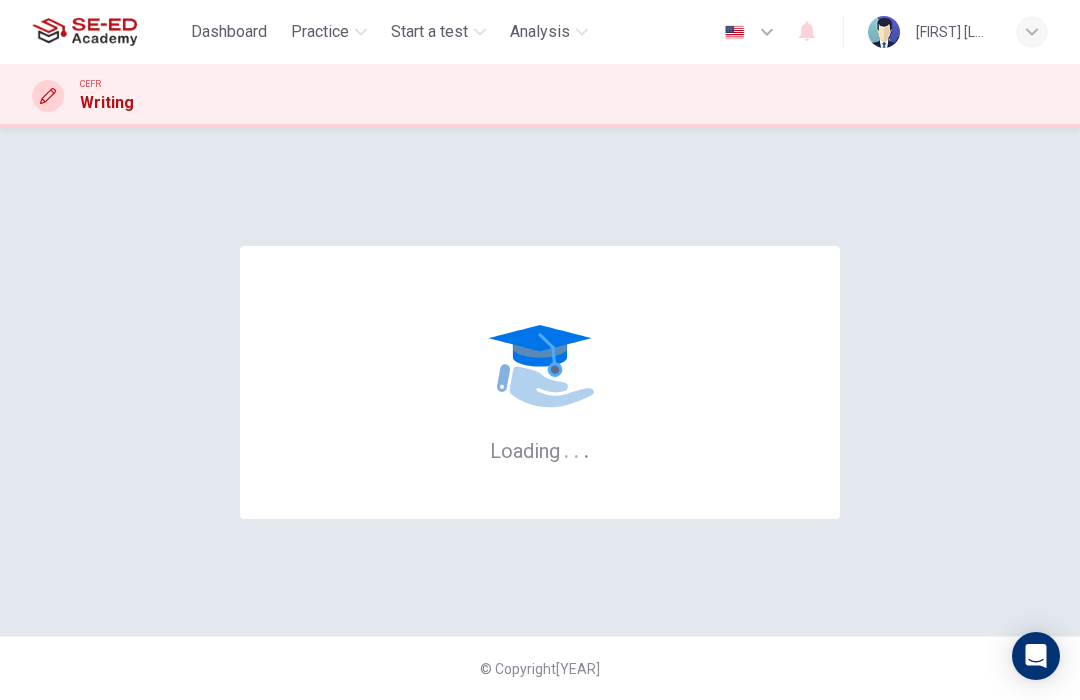 scroll, scrollTop: 0, scrollLeft: 0, axis: both 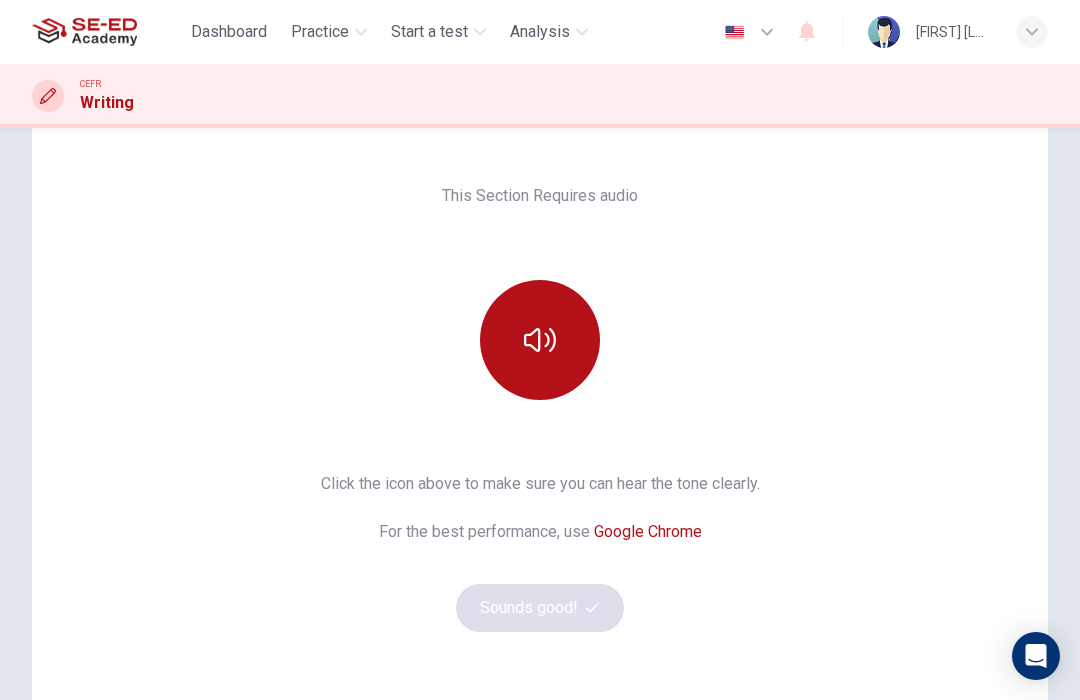 click at bounding box center [540, 340] 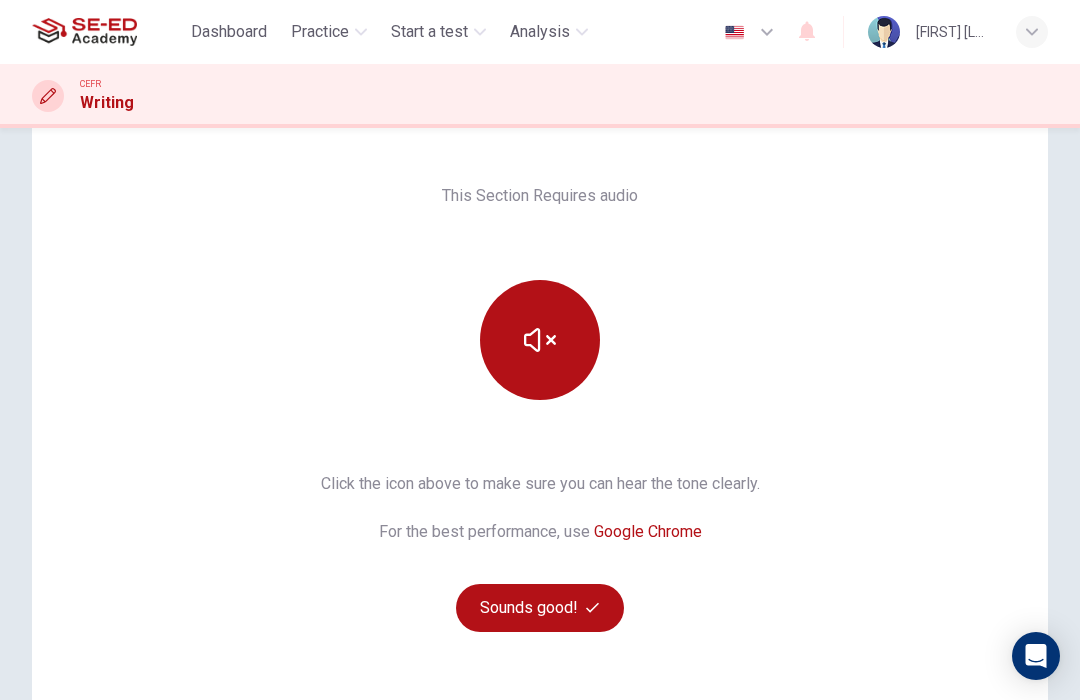 click at bounding box center (540, 340) 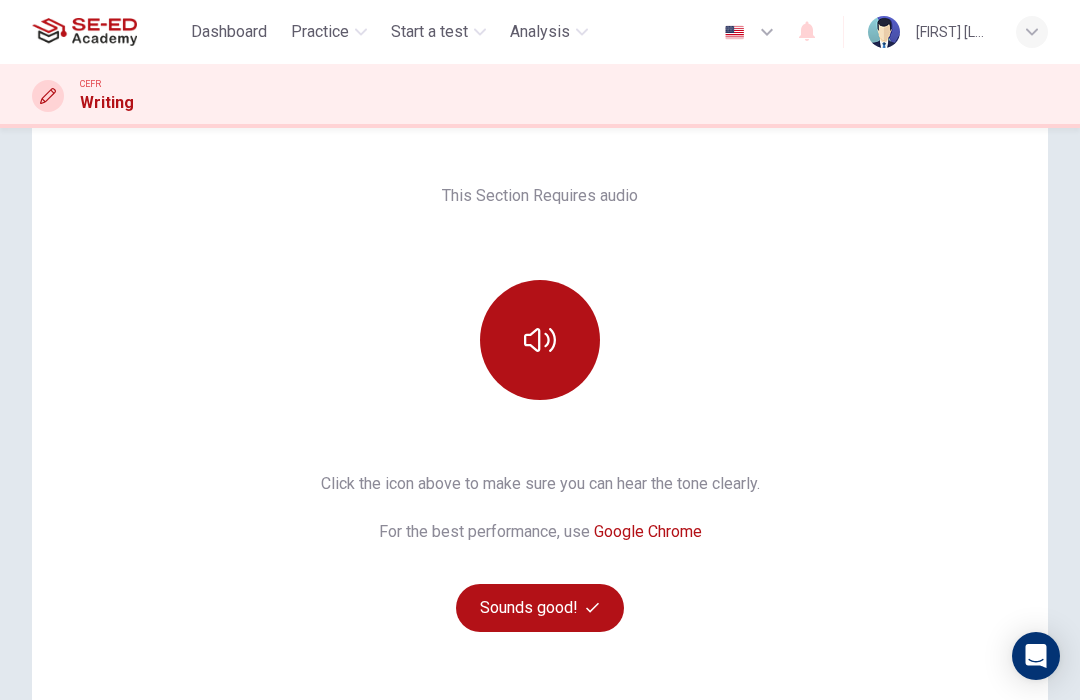 click on "Sounds good!" at bounding box center [540, 608] 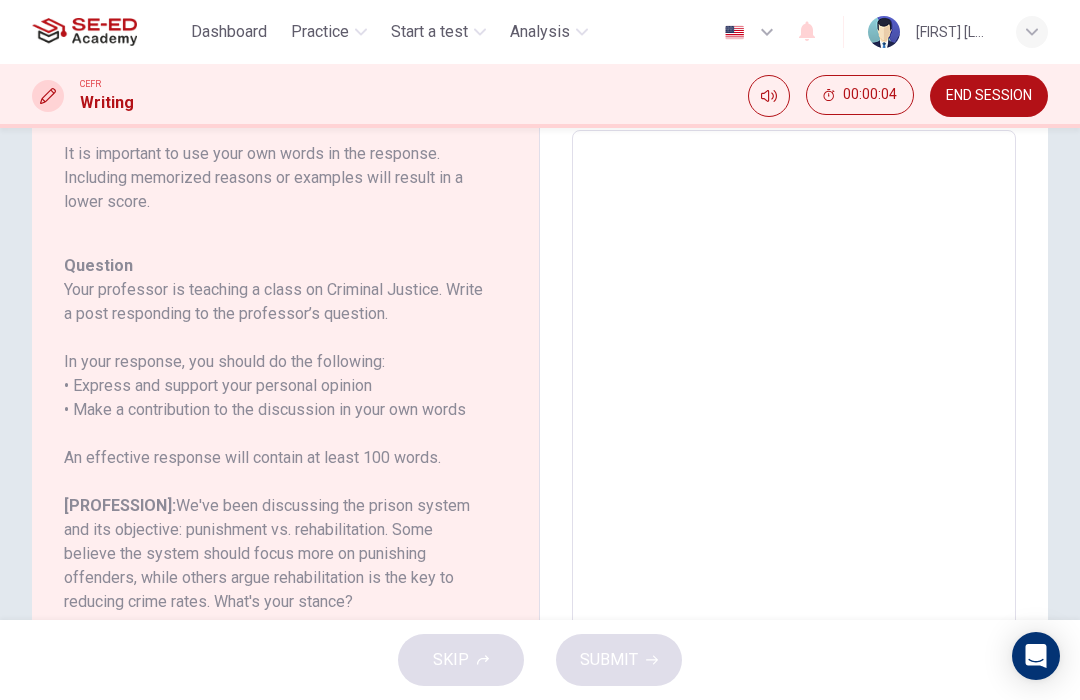 scroll, scrollTop: 294, scrollLeft: 0, axis: vertical 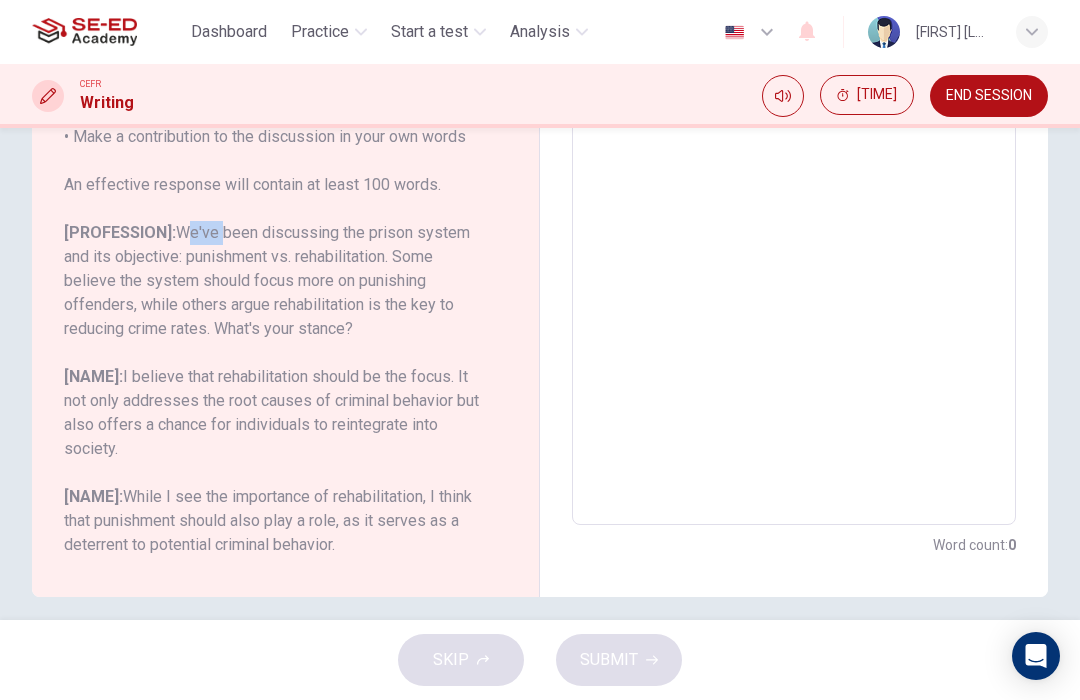 click on "[NAME]: I believe that rehabilitation should be the focus. It not only addresses the root causes of criminal behavior but also offers a chance for individuals to reintegrate into society." at bounding box center (273, 413) 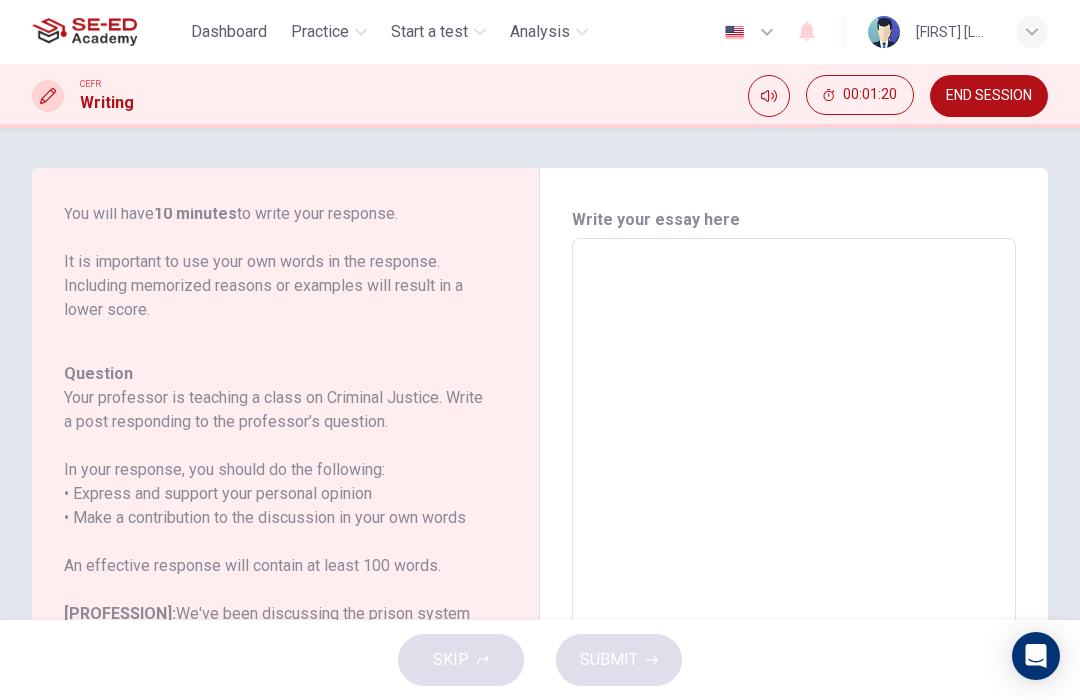 scroll, scrollTop: 0, scrollLeft: 0, axis: both 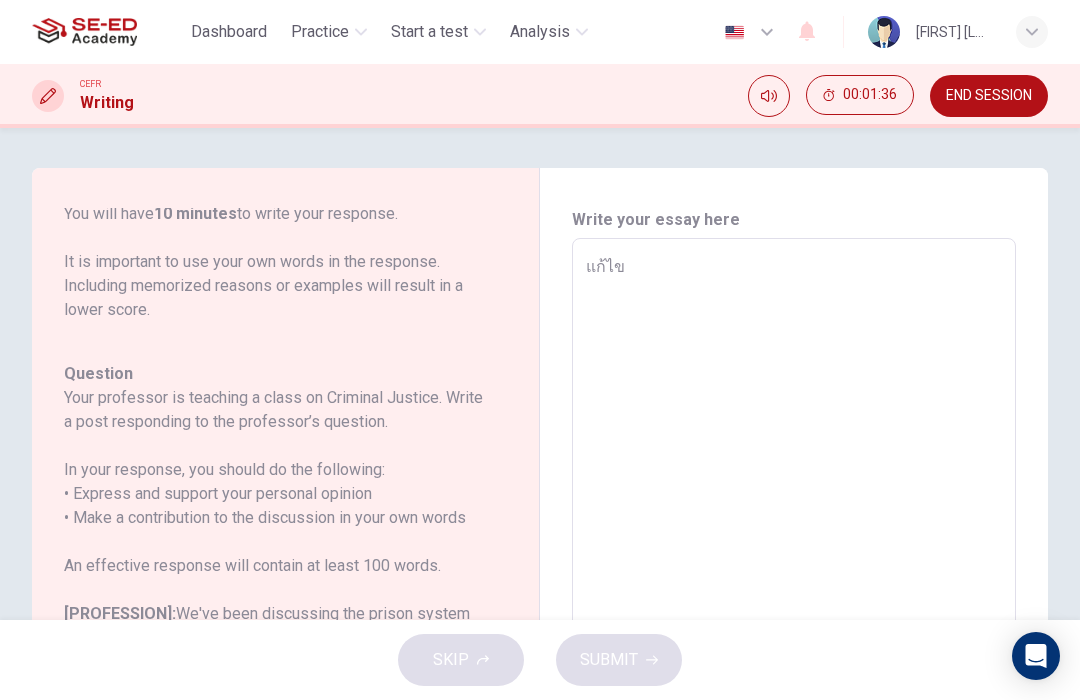 click on "แก้ไข" at bounding box center (794, 572) 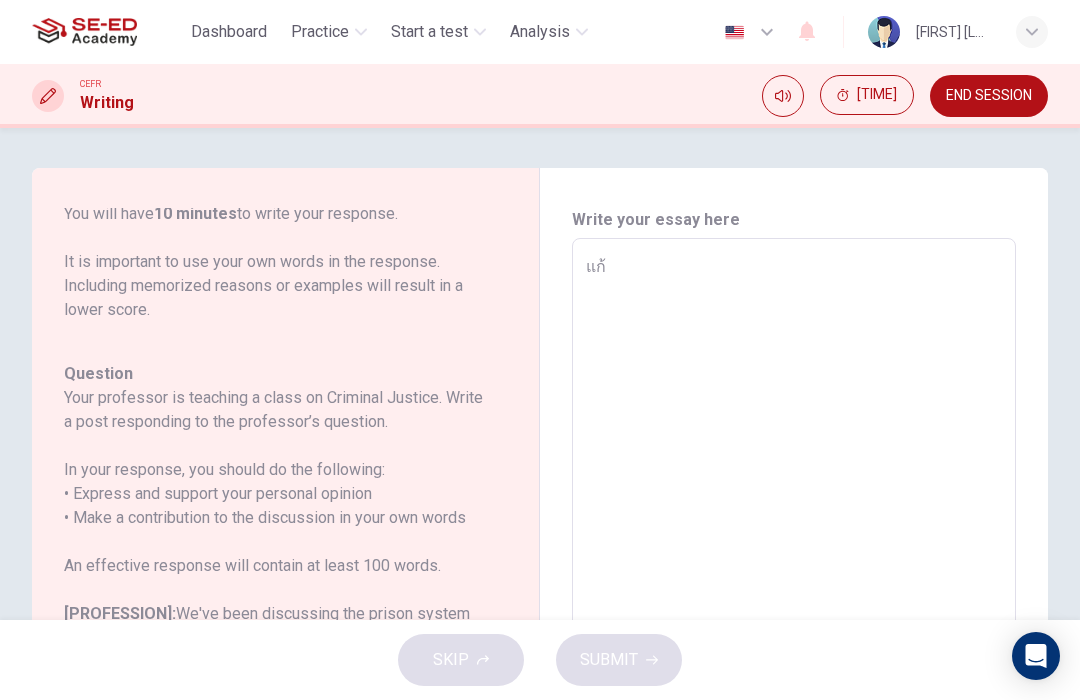 click on "แก้" at bounding box center [794, 572] 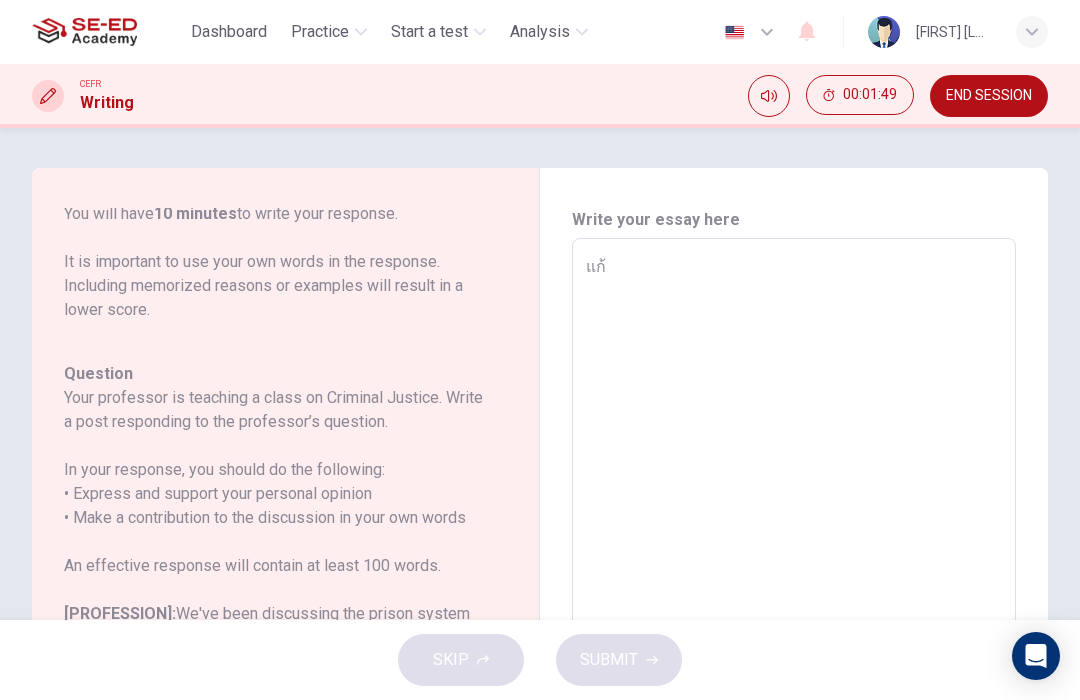 click on "แก้" at bounding box center (794, 572) 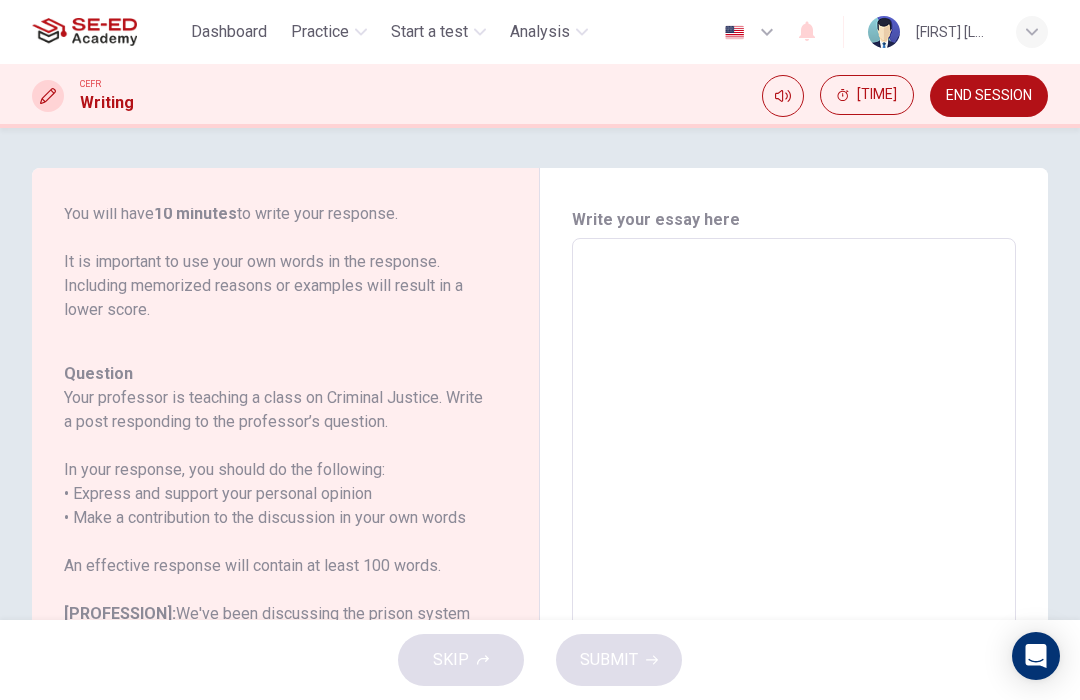 click at bounding box center [794, 572] 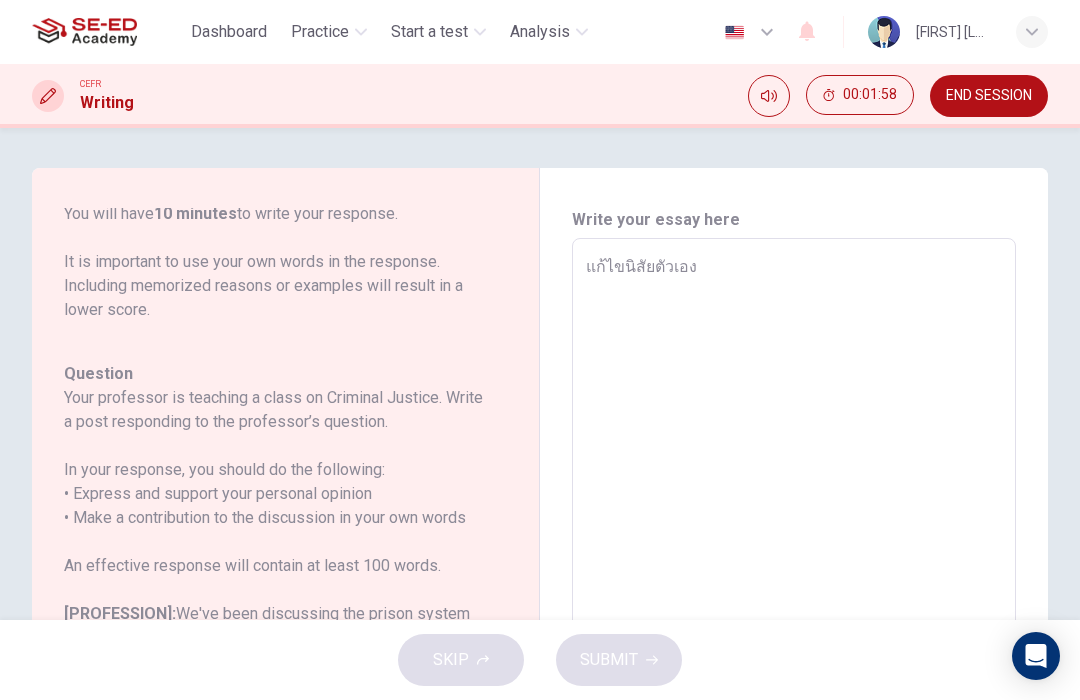 click on "แก้ไขนิสัยตัวเอง" at bounding box center [794, 572] 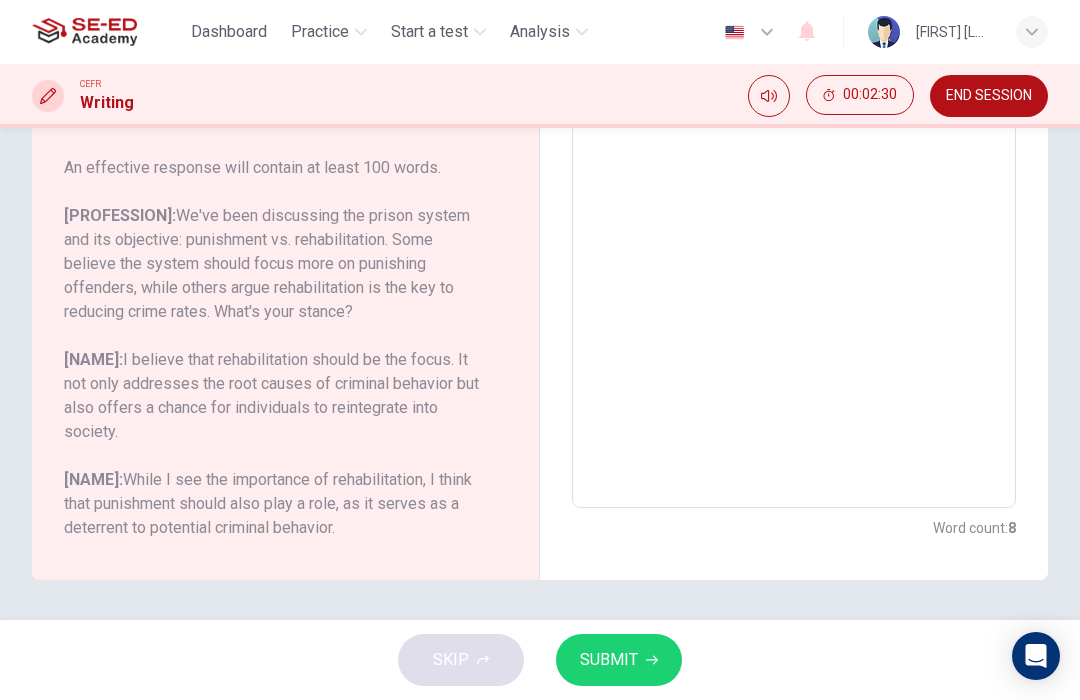 scroll, scrollTop: 398, scrollLeft: 0, axis: vertical 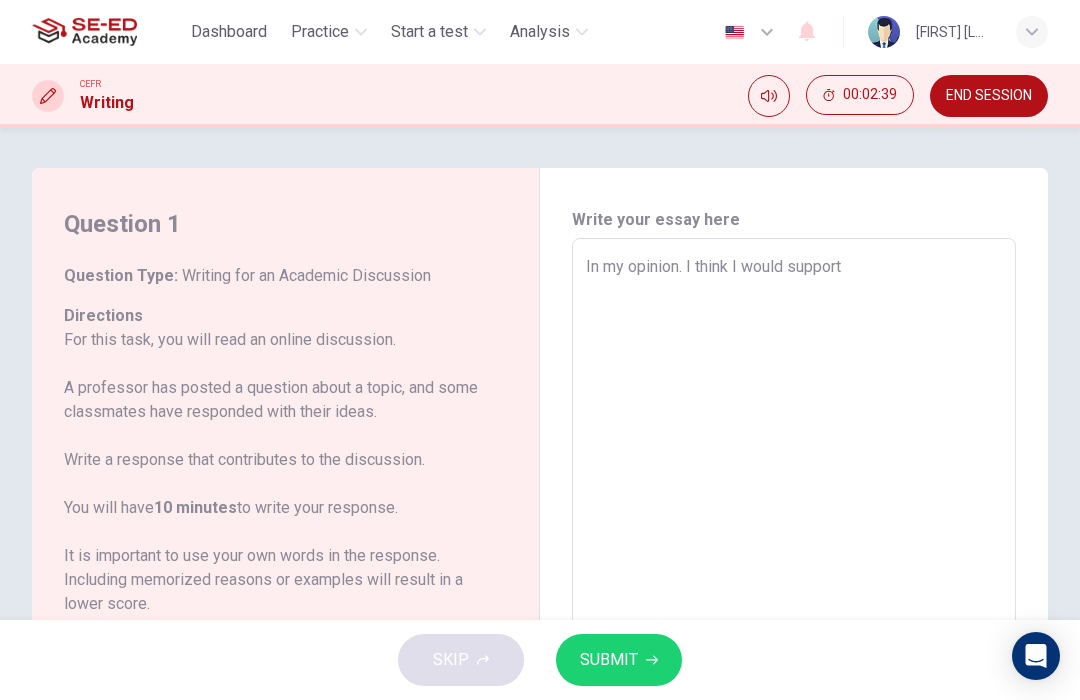 click on "In my opinion. I think I would support" at bounding box center (794, 572) 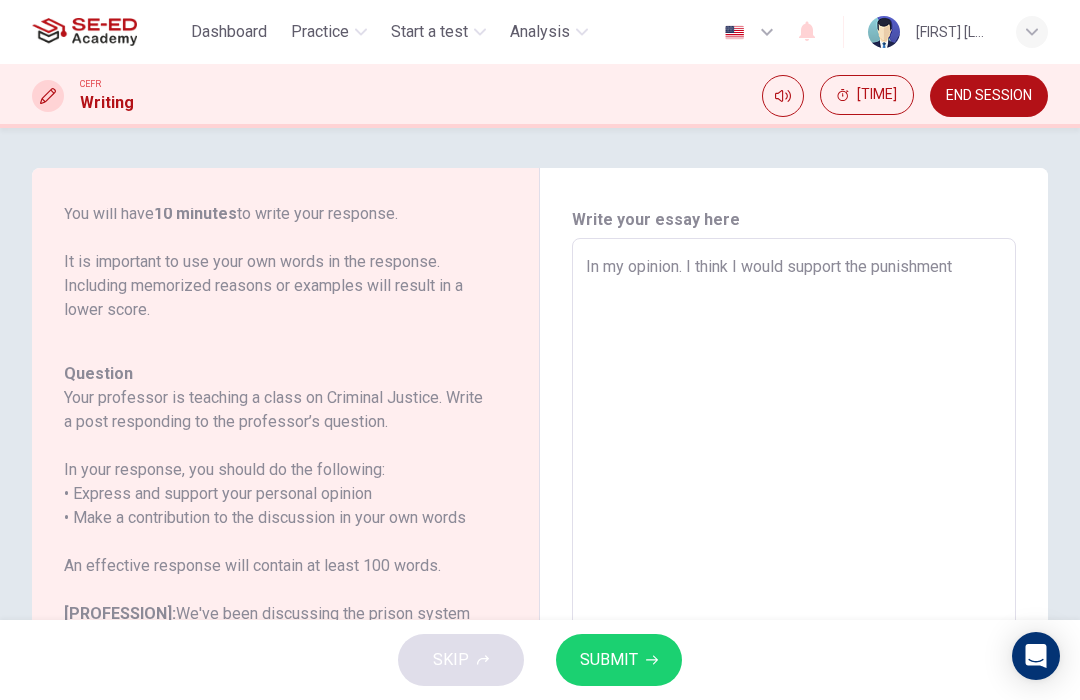 scroll, scrollTop: 294, scrollLeft: 0, axis: vertical 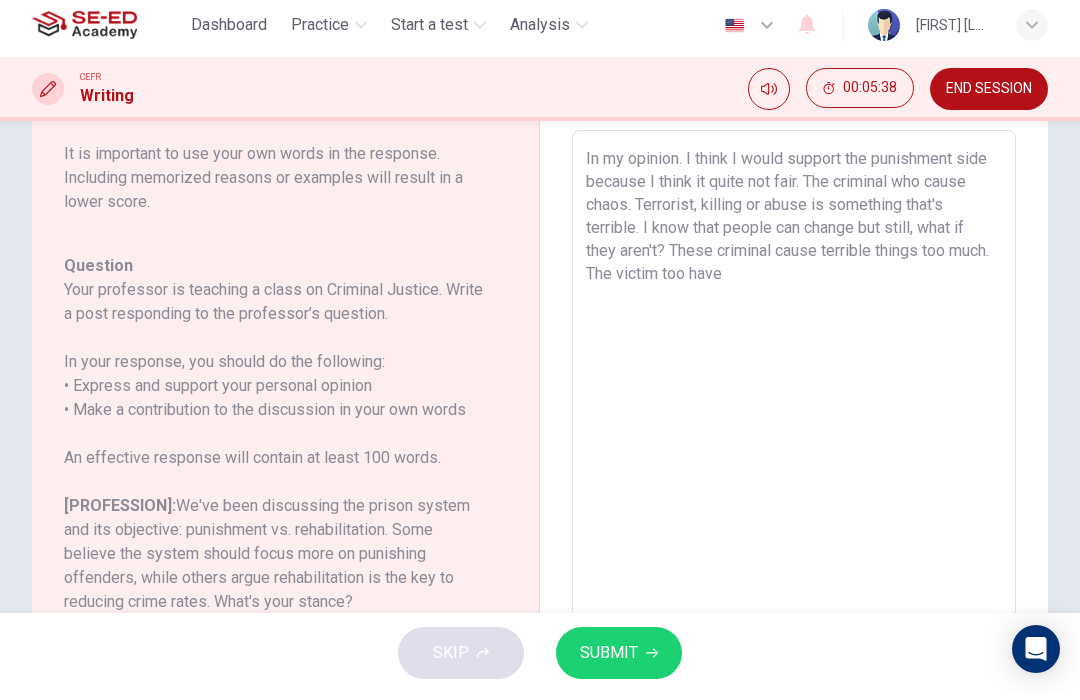 click on "In my opinion. I think I would support the punishment side because I think it quite not fair. The criminal who cause chaos. Terrorist, killing or abuse is something that's terrible. I know that people can change but still, what if they aren't? These criminal cause terrible things too much. The victim too have" at bounding box center (794, 471) 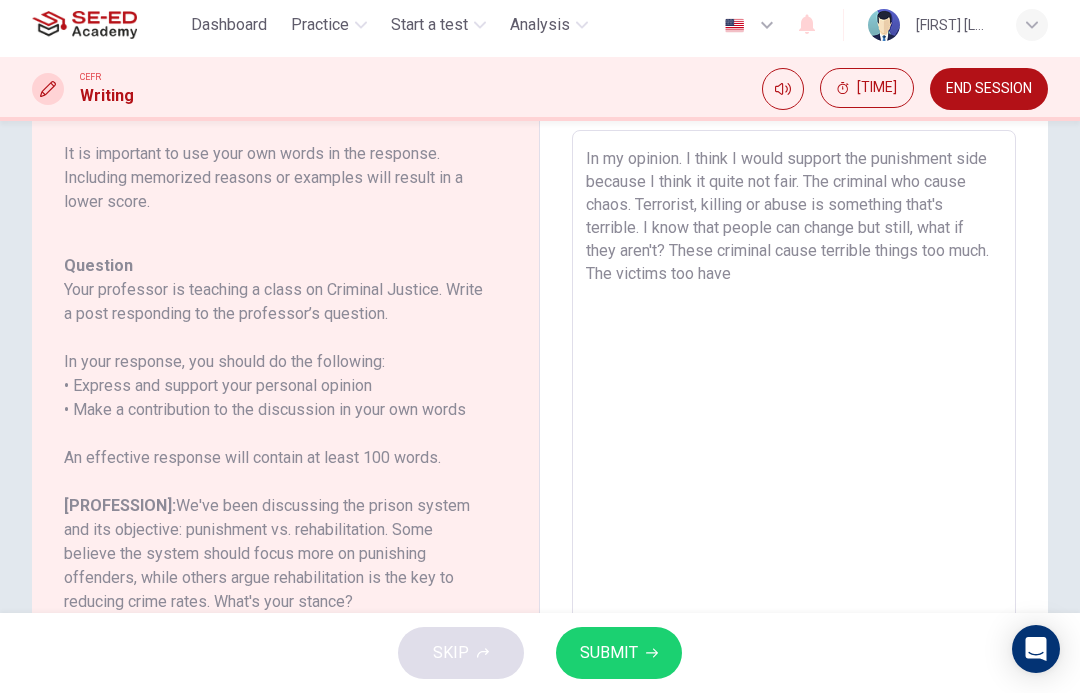 click on "In my opinion. I think I would support the punishment side because I think it quite not fair. The criminal who cause chaos. Terrorist, killing or abuse is something that's terrible. I know that people can change but still, what if they aren't? These criminal cause terrible things too much. The victims too have" at bounding box center [794, 471] 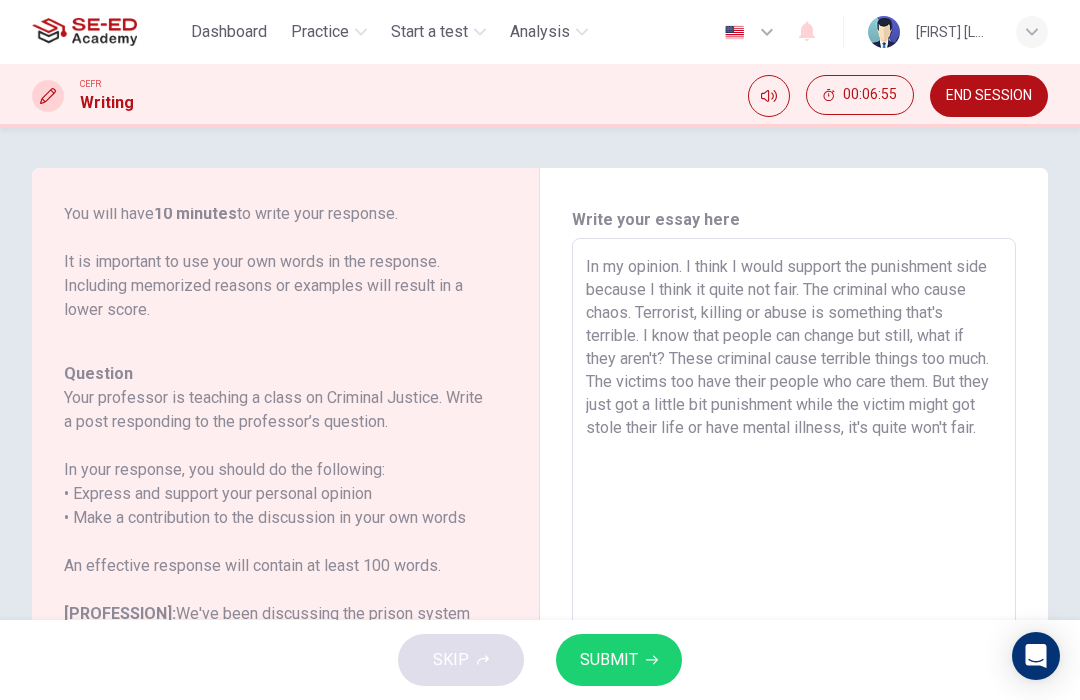 scroll, scrollTop: 0, scrollLeft: 0, axis: both 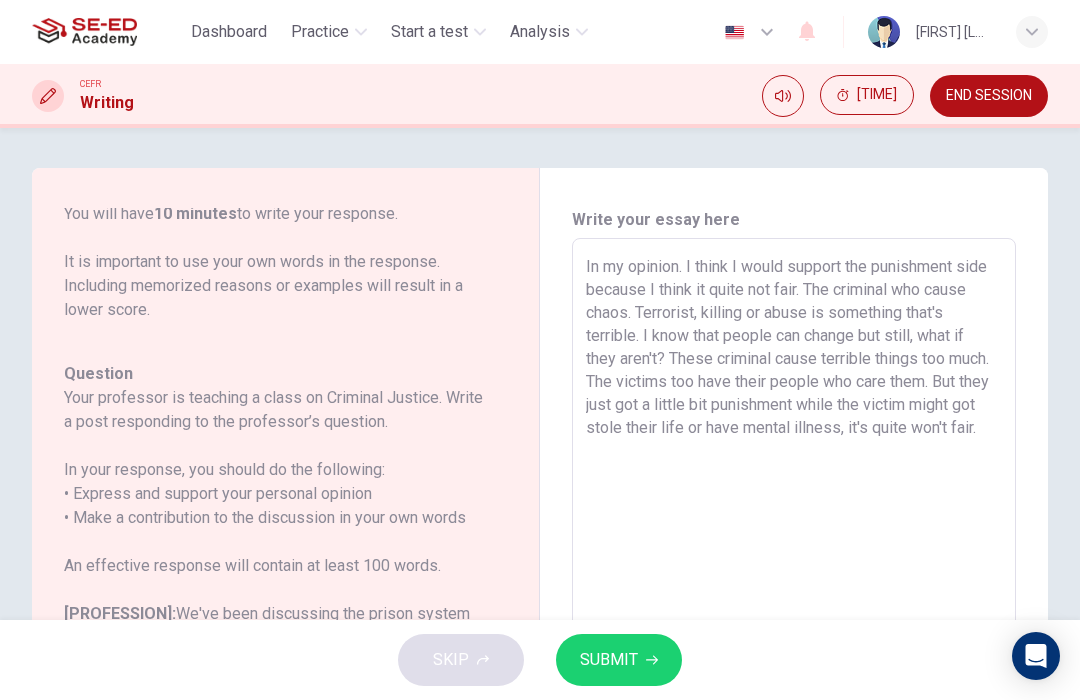 click on "In my opinion. I think I would support the punishment side because I think it quite not fair. The criminal who cause chaos. Terrorist, killing or abuse is something that's terrible. I know that people can change but still, what if they aren't? These criminal cause terrible things too much. The victims too have their people who care them. But they just got a little bit punishment while the victim might got stole their life or have mental illness, it's quite won't fair." at bounding box center [794, 572] 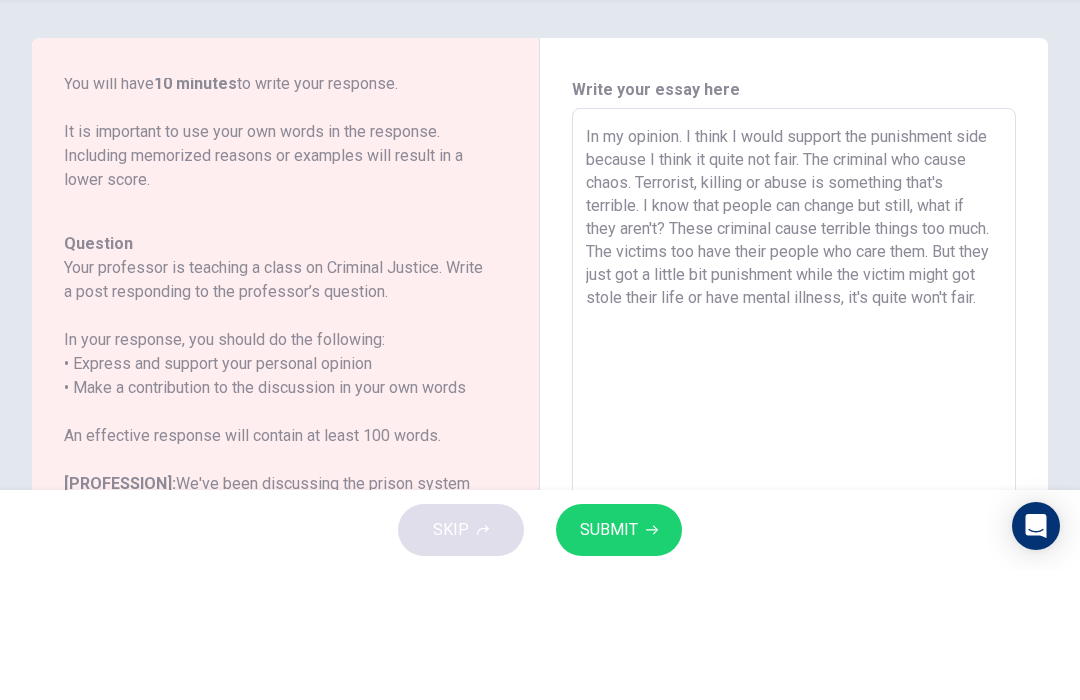 click on "In my opinion. I think I would support the punishment side because I think it quite not fair. The criminal who cause chaos. Terrorist, killing or abuse is something that's terrible. I know that people can change but still, what if they aren't? These criminal cause terrible things too much. The victims too have their people who care them. But they just got a little bit punishment while the victim might got stole their life or have mental illness, it's quite won't fair." at bounding box center (794, 572) 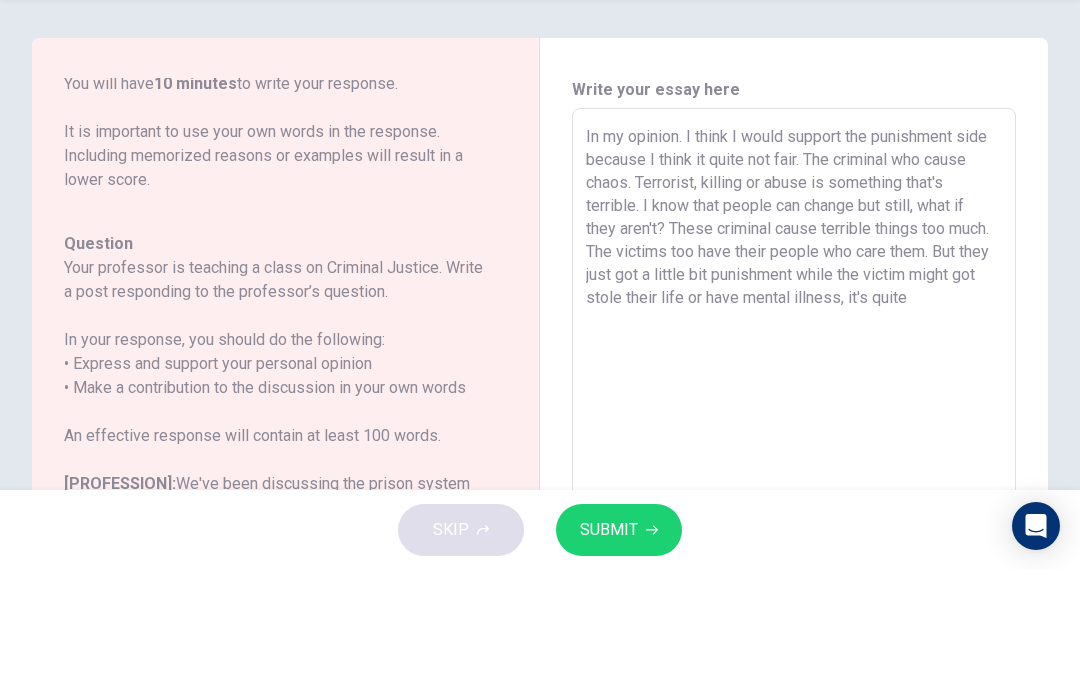 click on "In my opinion. I think I would support the punishment side because I think it quite not fair. The criminal who cause chaos. Terrorist, killing or abuse is something that's terrible. I know that people can change but still, what if they aren't? These criminal cause terrible things too much. The victims too have their people who care them. But they just got a little bit punishment while the victim might got stole their life or have mental illness, it's quite" at bounding box center [794, 572] 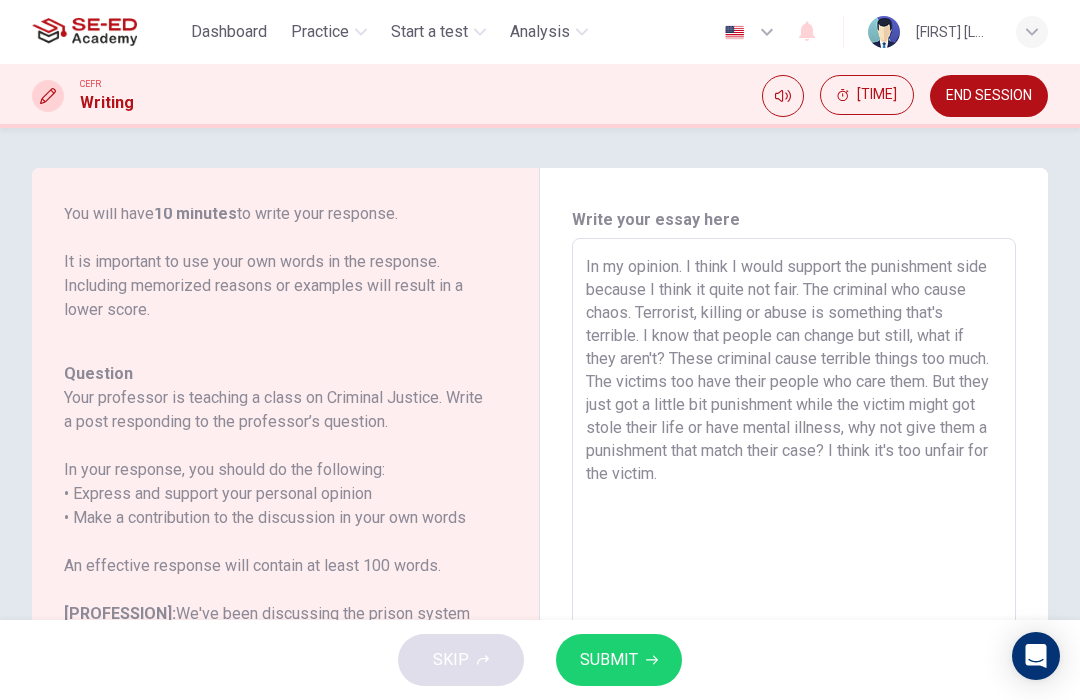 scroll, scrollTop: 0, scrollLeft: 0, axis: both 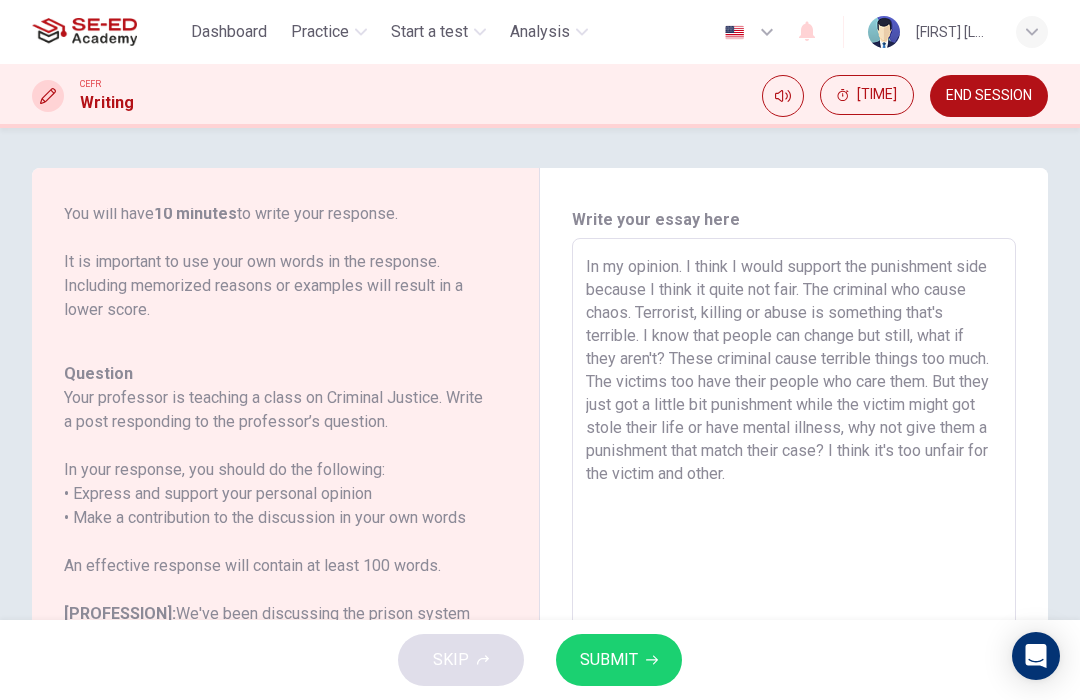 click on "In my opinion. I think I would support the punishment side because I think it quite not fair. The criminal who cause chaos. Terrorist, killing or abuse is something that's terrible. I know that people can change but still, what if they aren't? These criminal cause terrible things too much. The victims too have their people who care them. But they just got a little bit punishment while the victim might got stole their life or have mental illness, why not give them a punishment that match their case? I think it's too unfair for the victim and other." at bounding box center (794, 572) 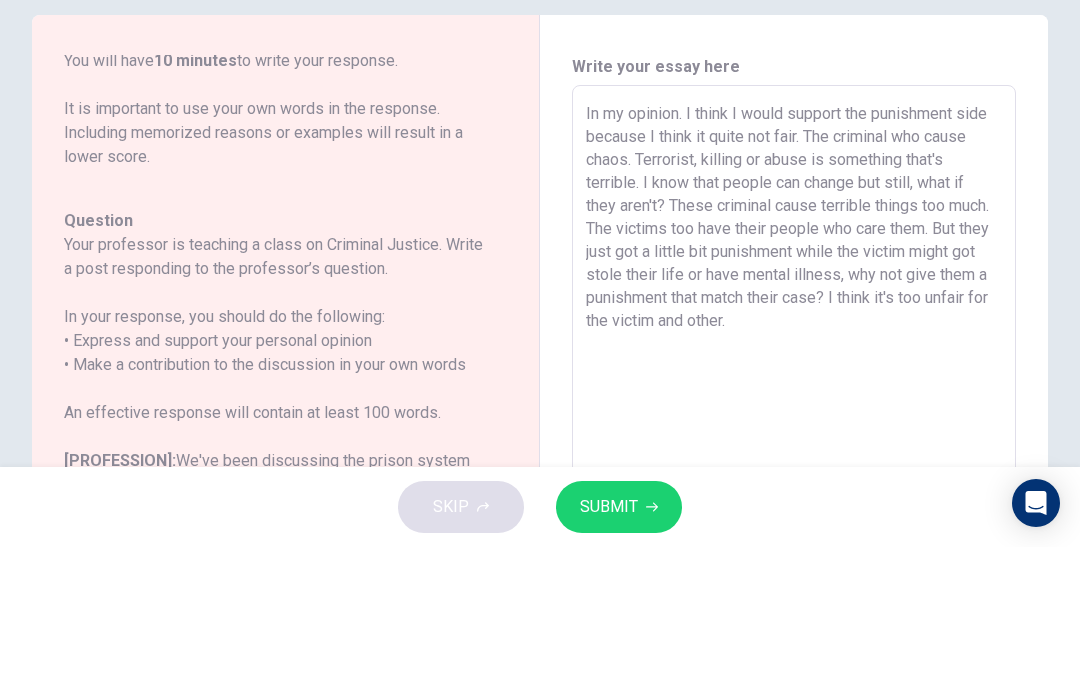 click on "In my opinion. I think I would support the punishment side because I think it quite not fair. The criminal who cause chaos. Terrorist, killing or abuse is something that's terrible. I know that people can change but still, what if they aren't? These criminal cause terrible things too much. The victims too have their people who care them. But they just got a little bit punishment while the victim might got stole their life or have mental illness, why not give them a punishment that match their case? I think it's too unfair for the victim and other." at bounding box center (794, 572) 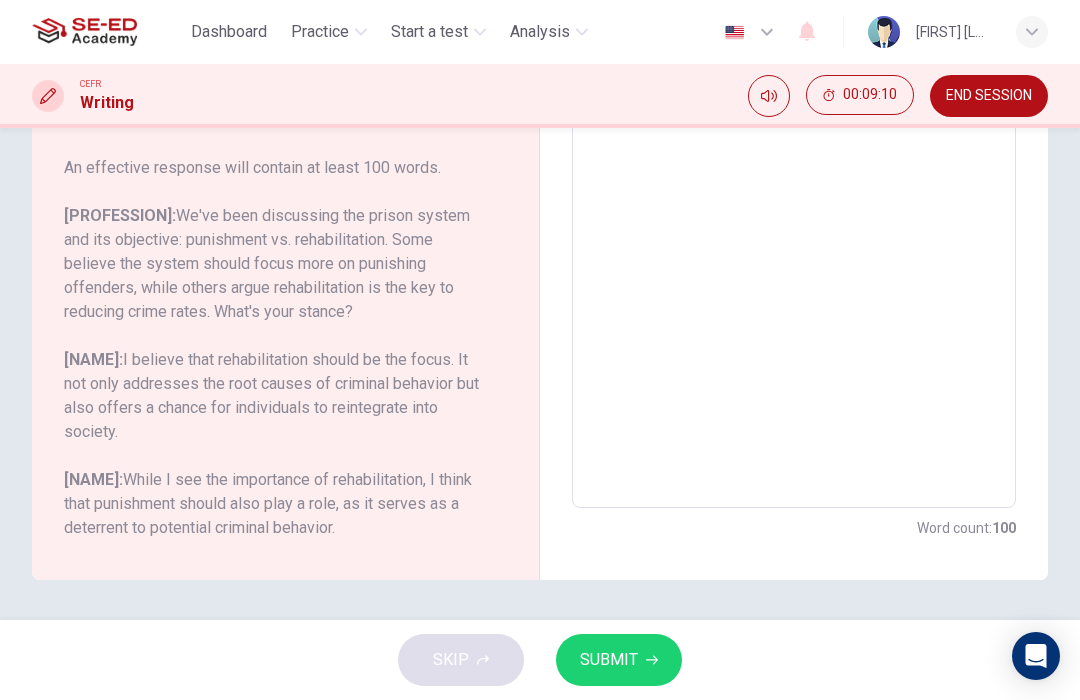scroll, scrollTop: 398, scrollLeft: 0, axis: vertical 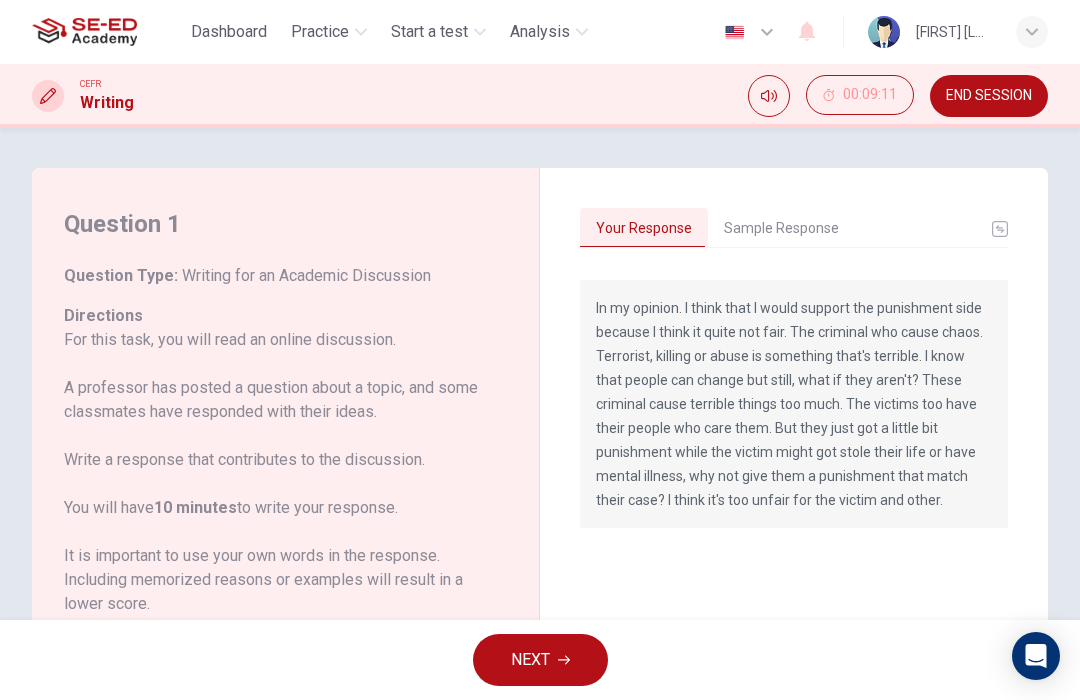 click on "Sample Response" at bounding box center [781, 229] 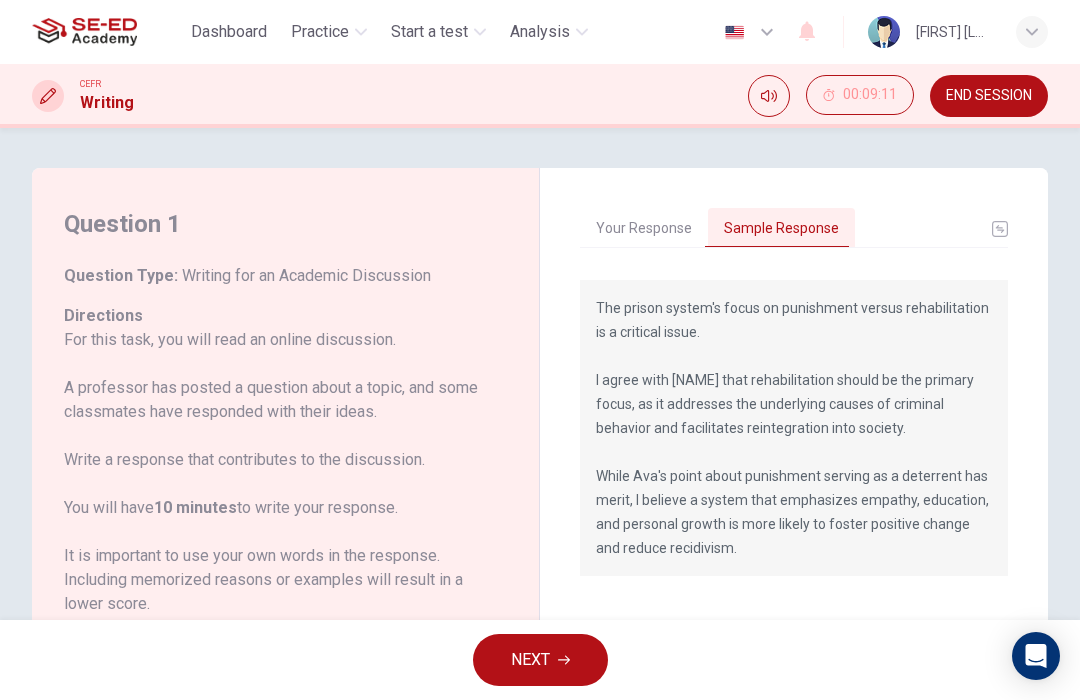 click on "Your Response" at bounding box center (644, 229) 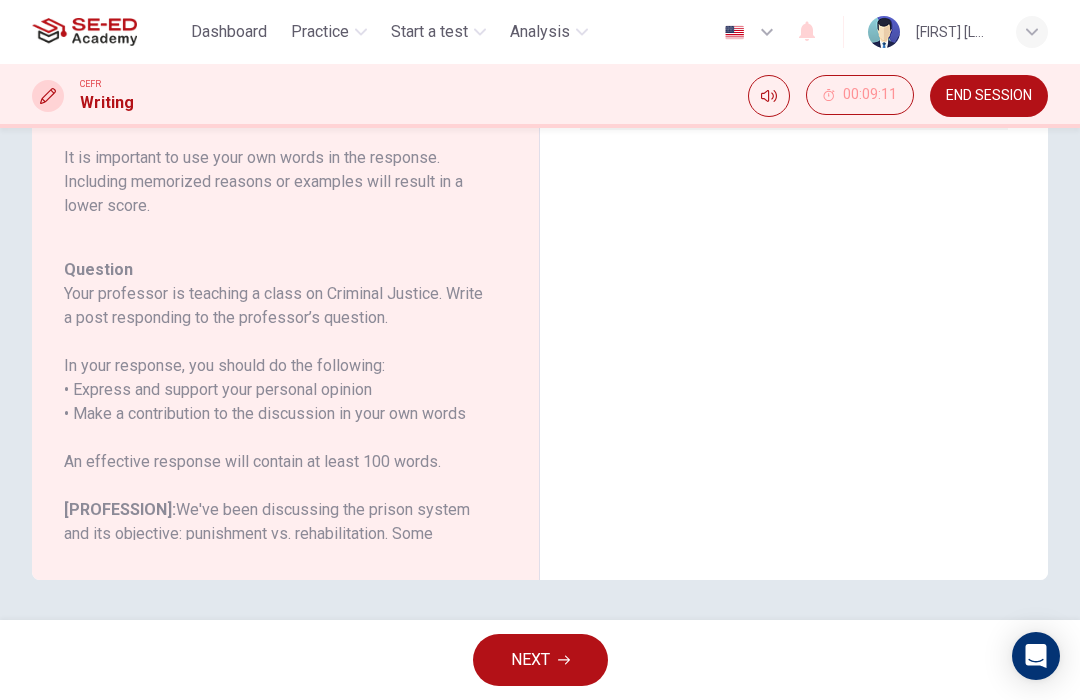 scroll, scrollTop: 0, scrollLeft: 0, axis: both 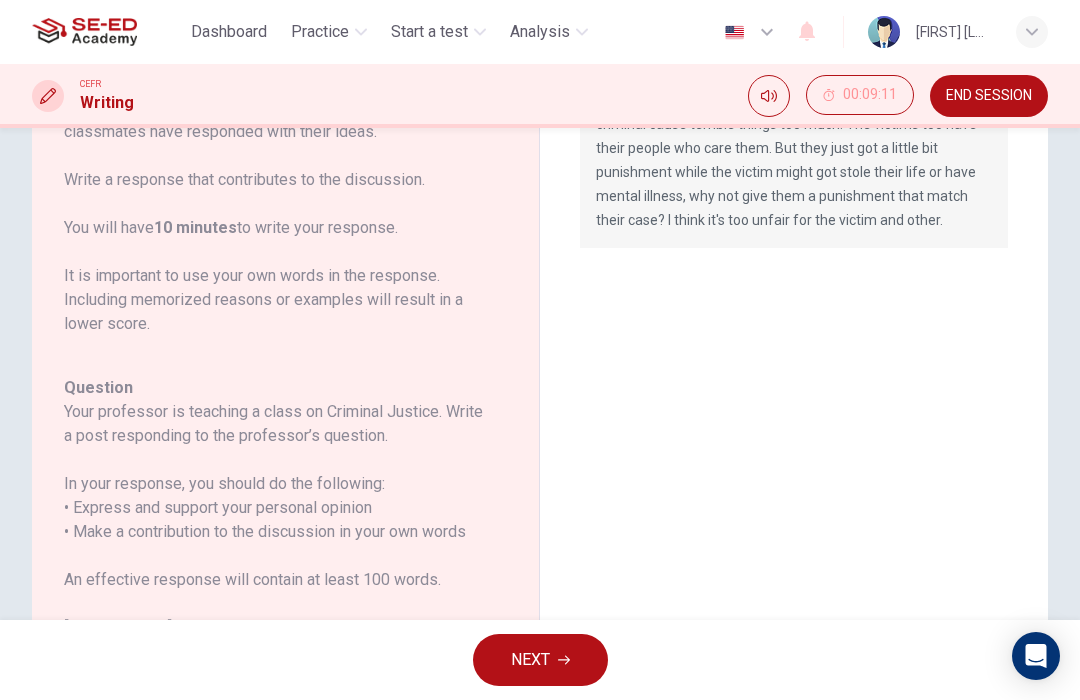 click on "NEXT" at bounding box center (540, 660) 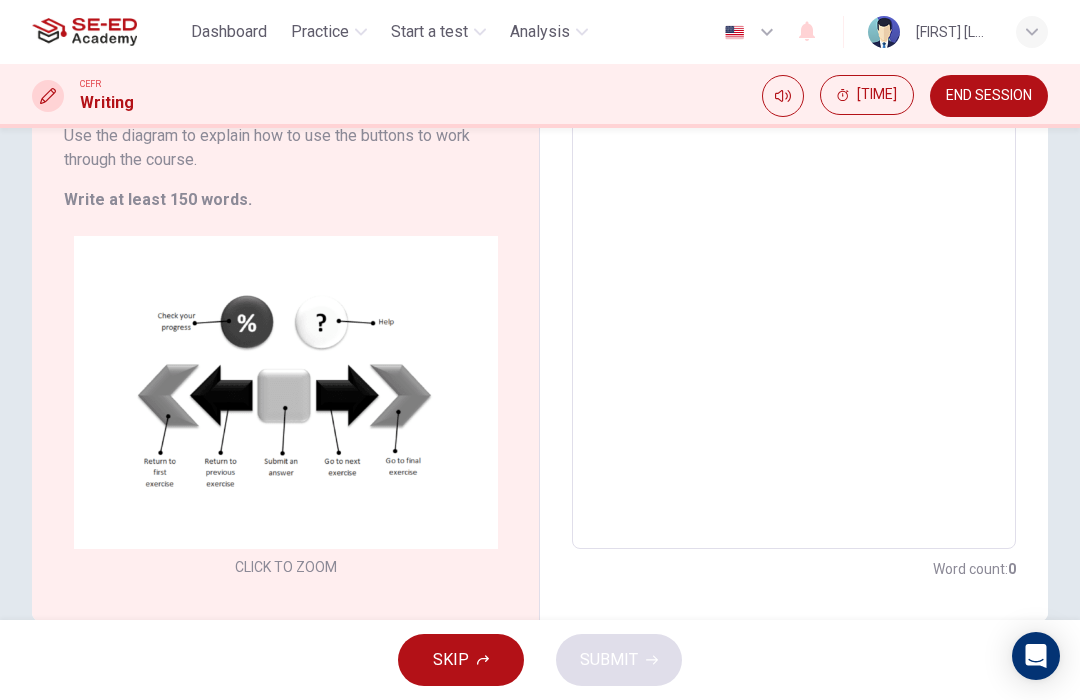 scroll, scrollTop: 242, scrollLeft: 0, axis: vertical 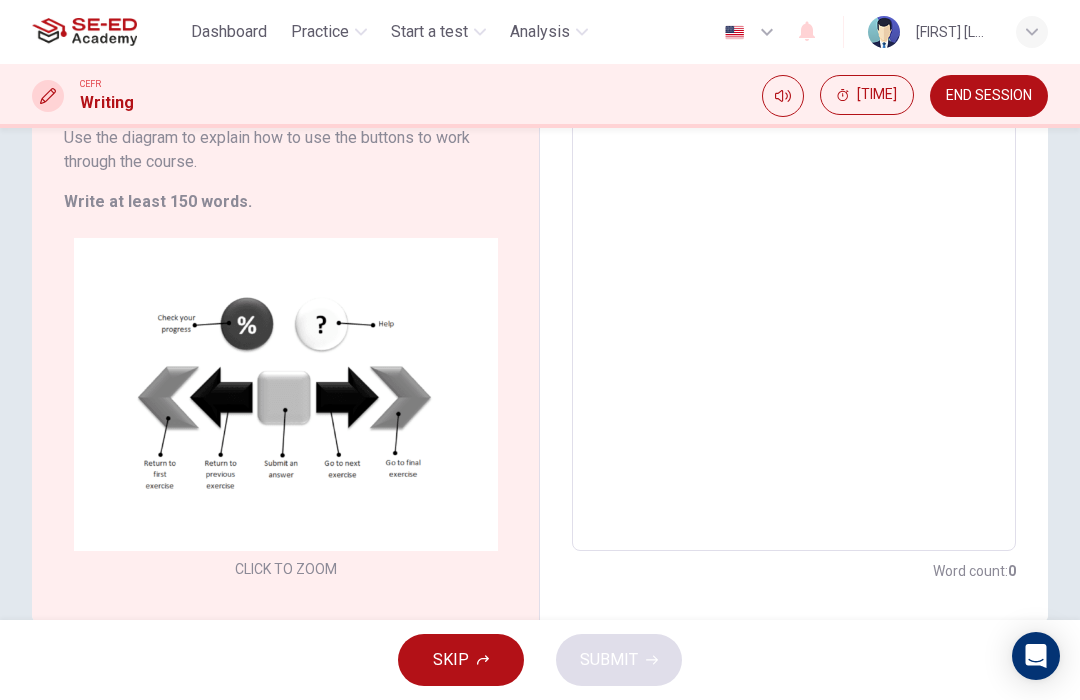 click on "Click to Zoom" at bounding box center (286, 411) 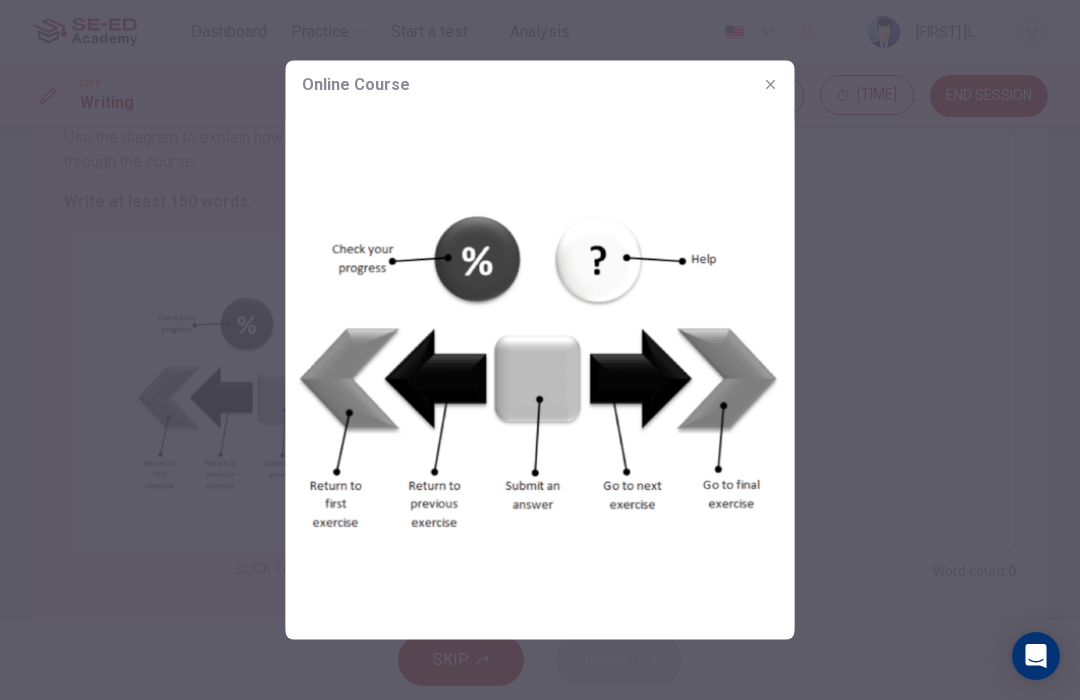 click at bounding box center [540, 350] 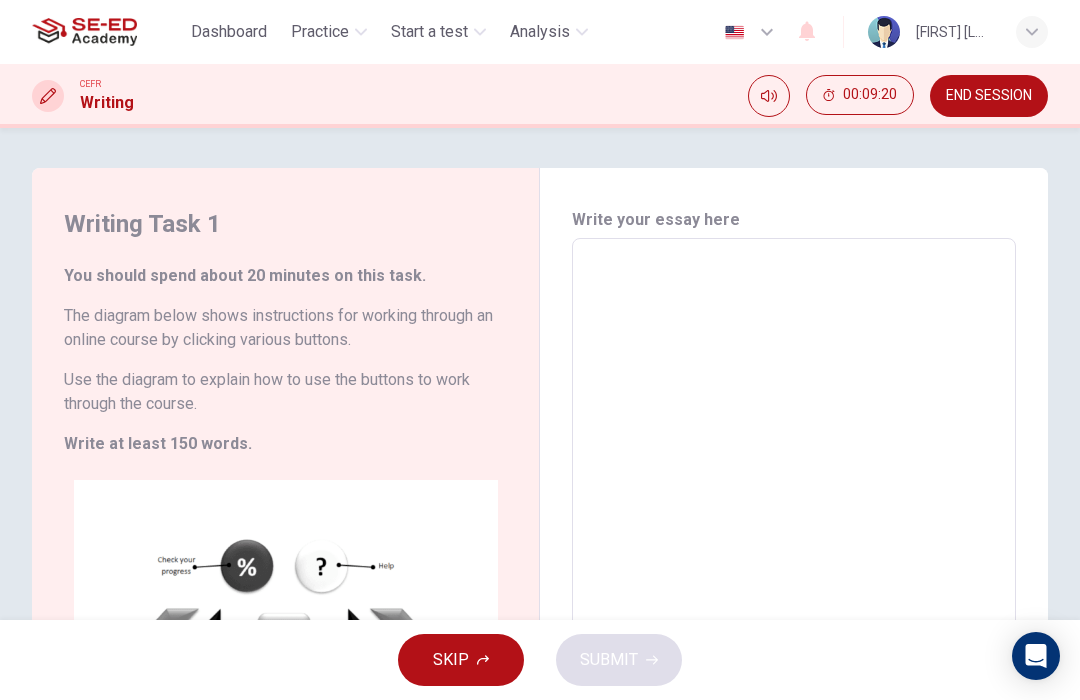 scroll, scrollTop: 0, scrollLeft: 0, axis: both 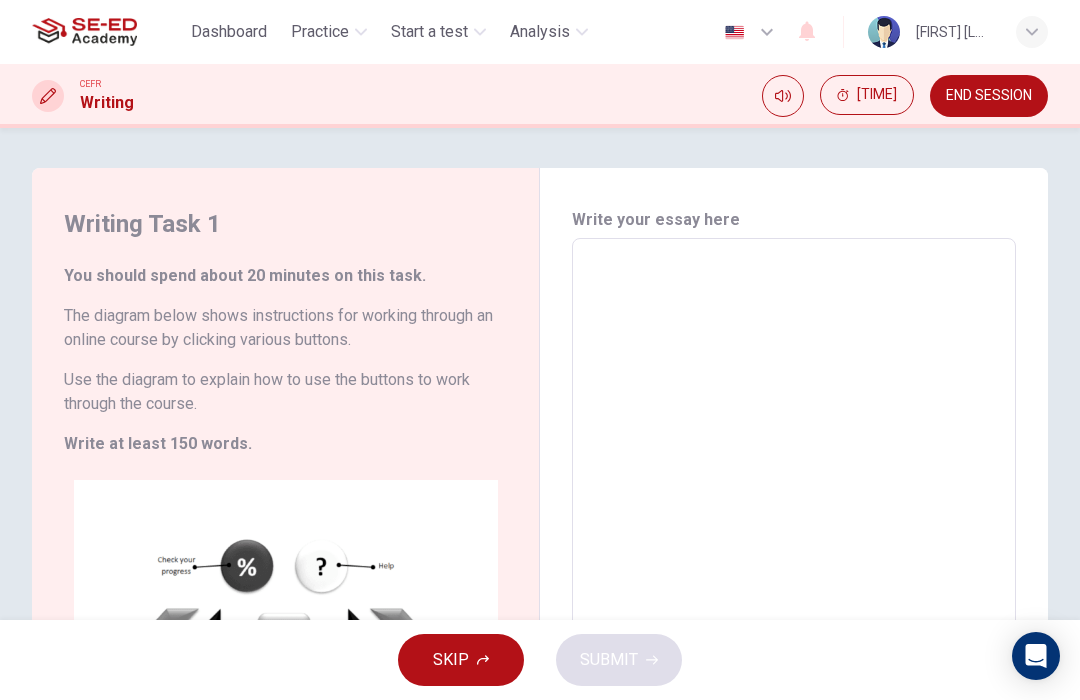 click on "Click to Zoom" at bounding box center [285, 652] 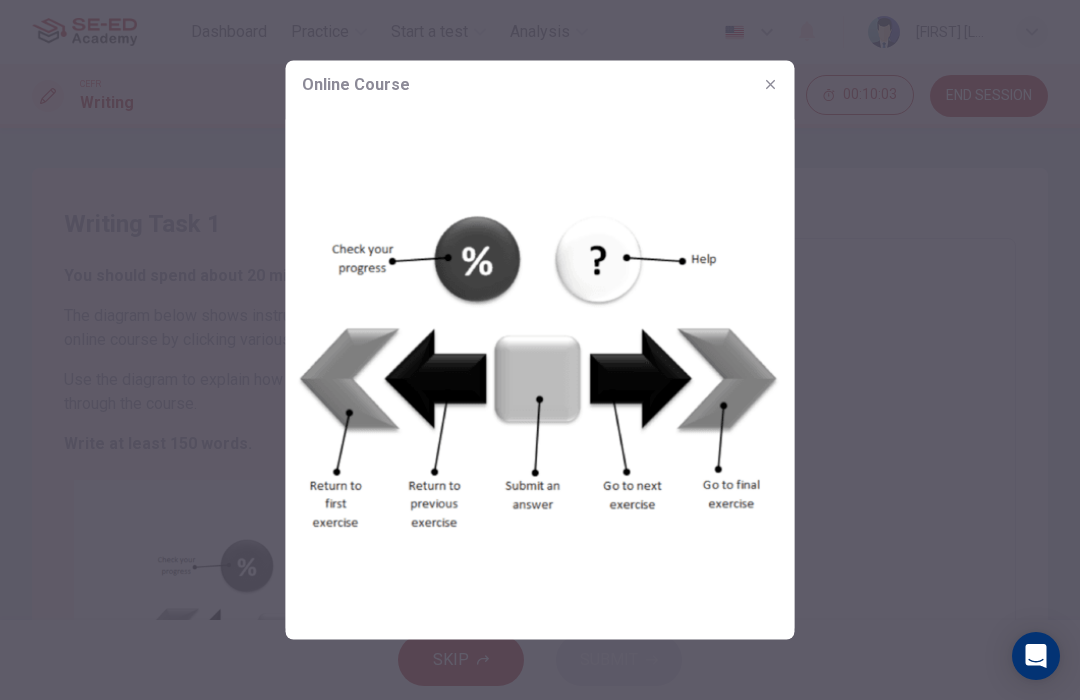 click at bounding box center (540, 350) 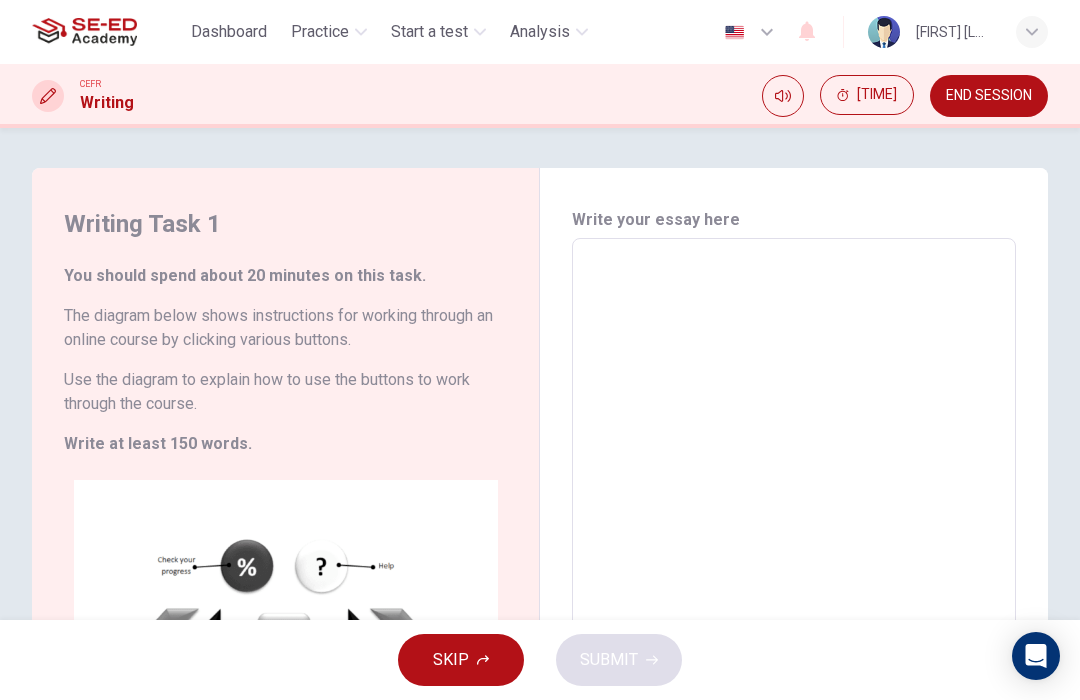 click at bounding box center [794, 516] 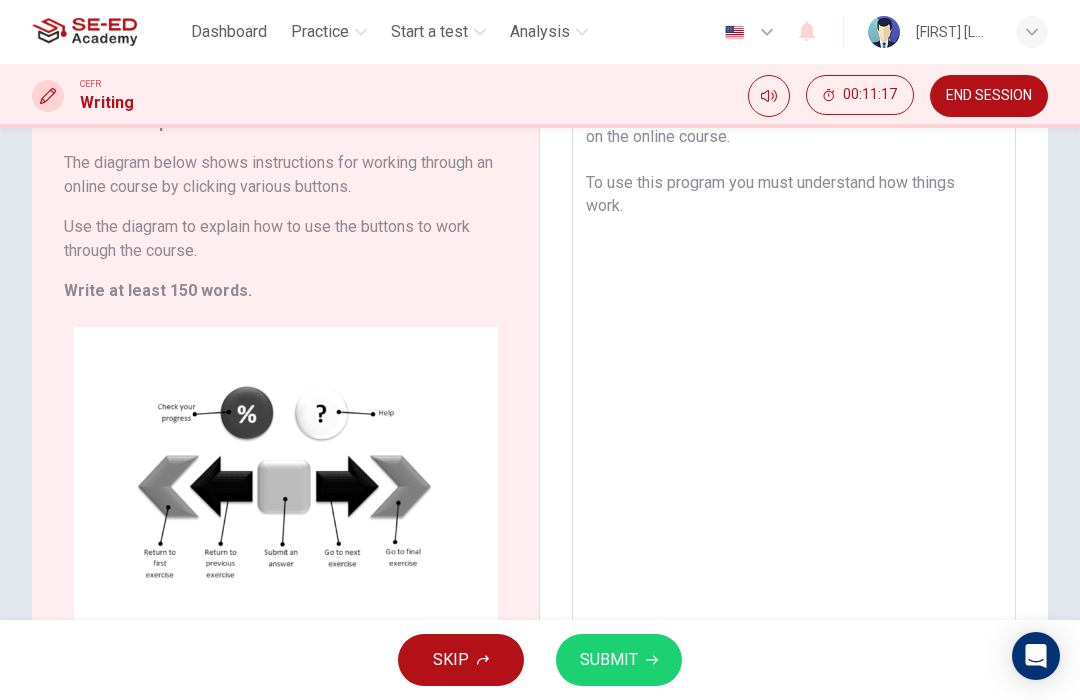 scroll, scrollTop: 154, scrollLeft: 0, axis: vertical 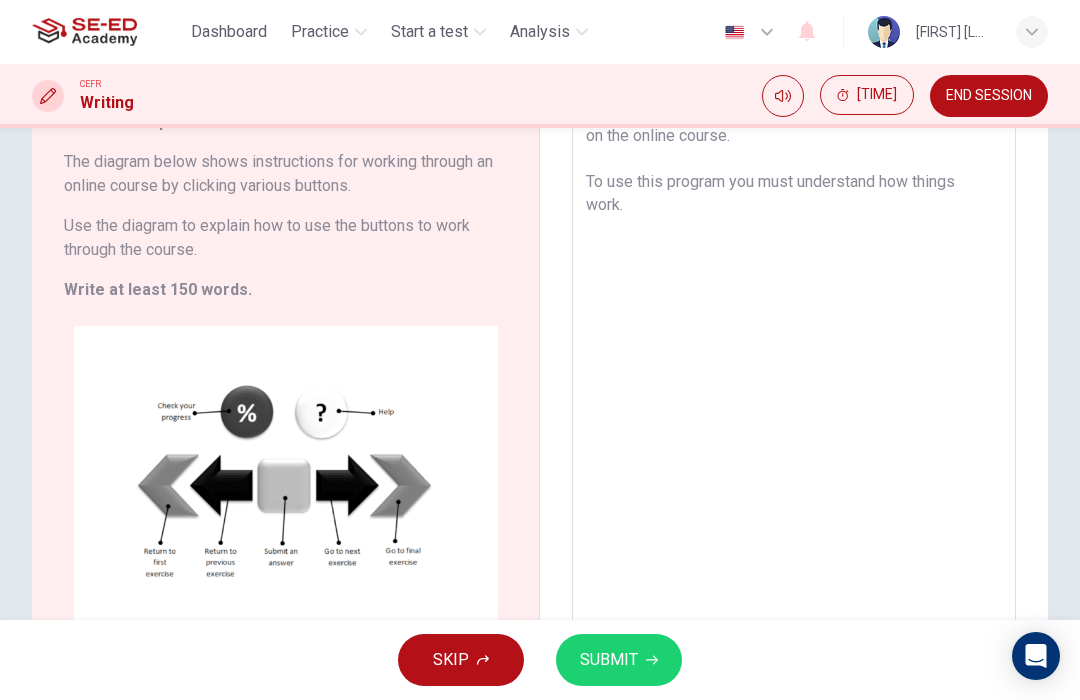 click on "This is an explaintation about how to use these function on the online course.
To use this program you must understand how things work." at bounding box center [794, 362] 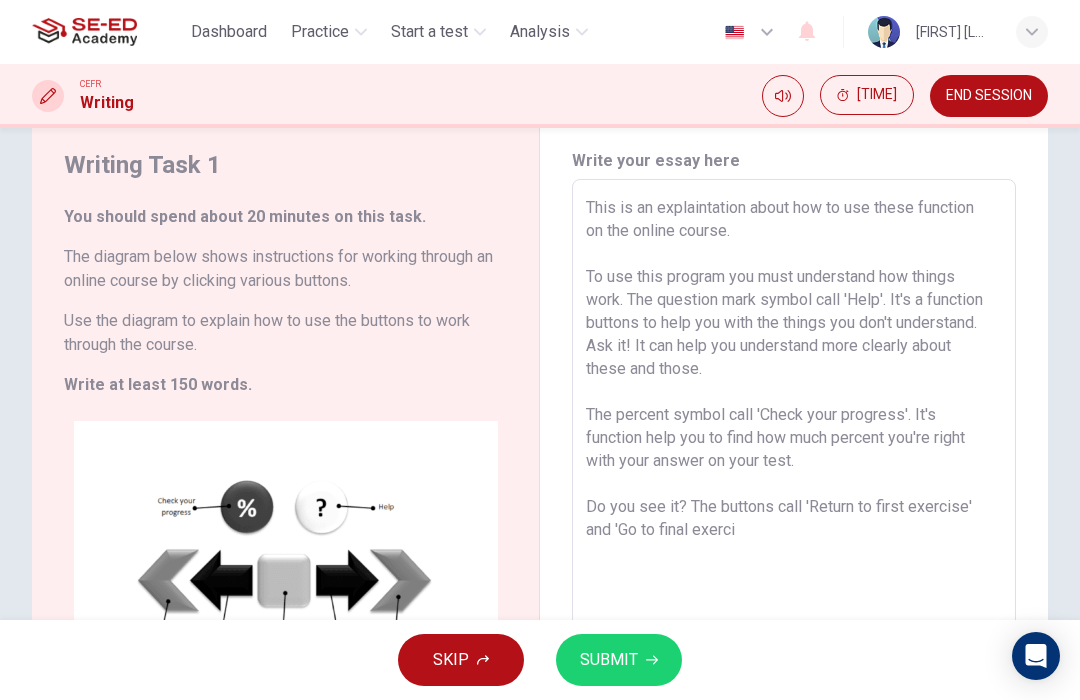 scroll, scrollTop: 55, scrollLeft: 0, axis: vertical 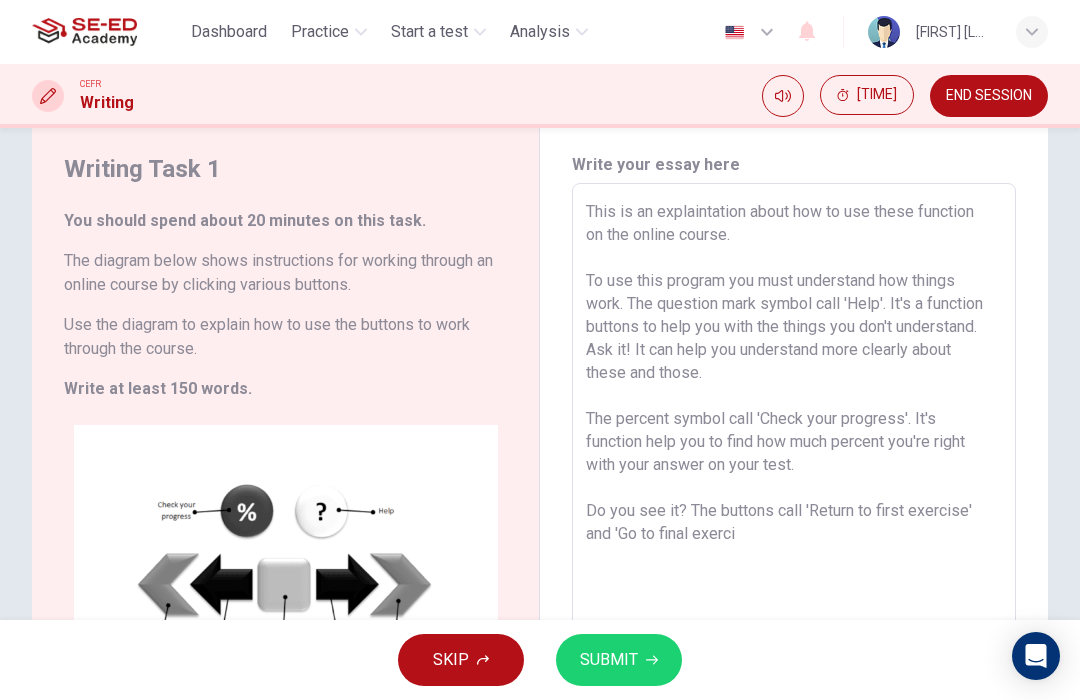 click on "This is an explaintation about how to use these function on the online course.
To use this program you must understand how things work. The question mark symbol call 'Help'. It's a function buttons to help you with the things you don't understand. Ask it! It can help you understand more clearly about these and those.
The percent symbol call 'Check your progress'. It's function help you to find how much percent you're right with your answer on your test.
Do you see it? The buttons call 'Return to first exercise' and 'Go to final exerci" at bounding box center [794, 461] 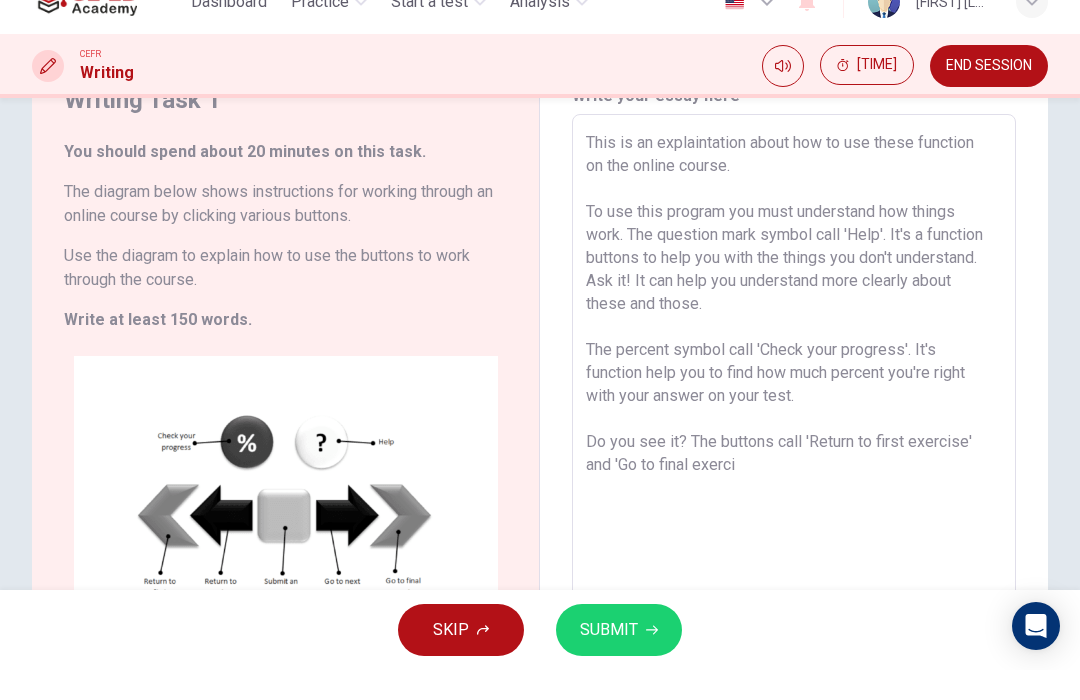 scroll, scrollTop: 95, scrollLeft: 0, axis: vertical 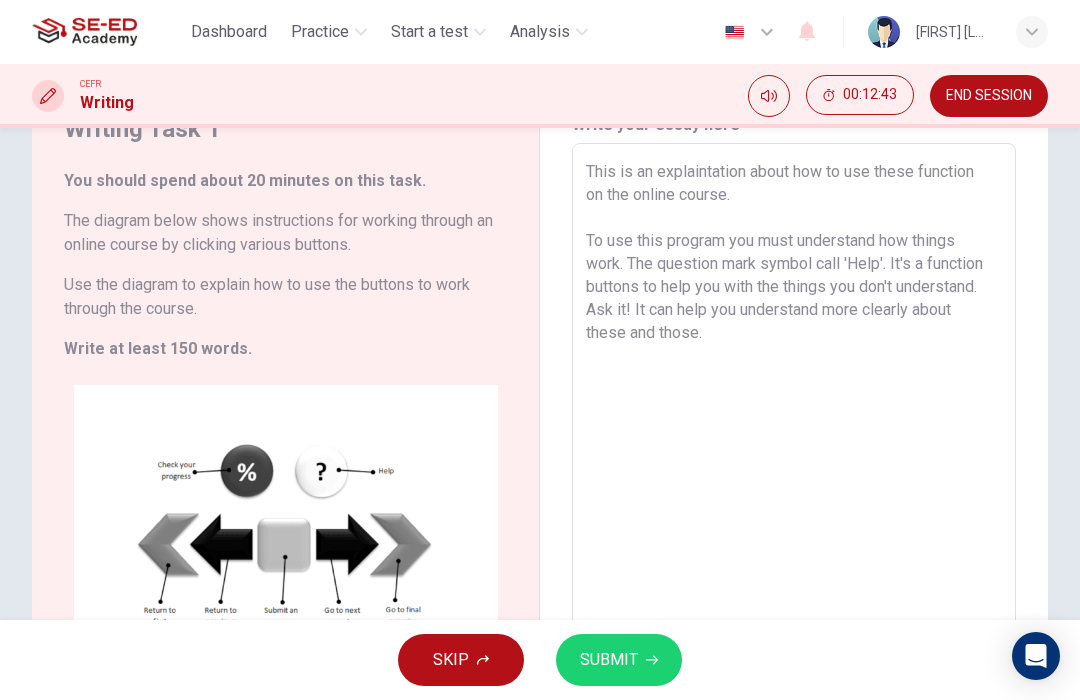 click on "This is an explaintation about how to use these function on the online course.
To use this program you must understand how things work. The question mark symbol call 'Help'. It's a function buttons to help you with the things you don't understand. Ask it! It can help you understand more clearly about these and those." at bounding box center [794, 421] 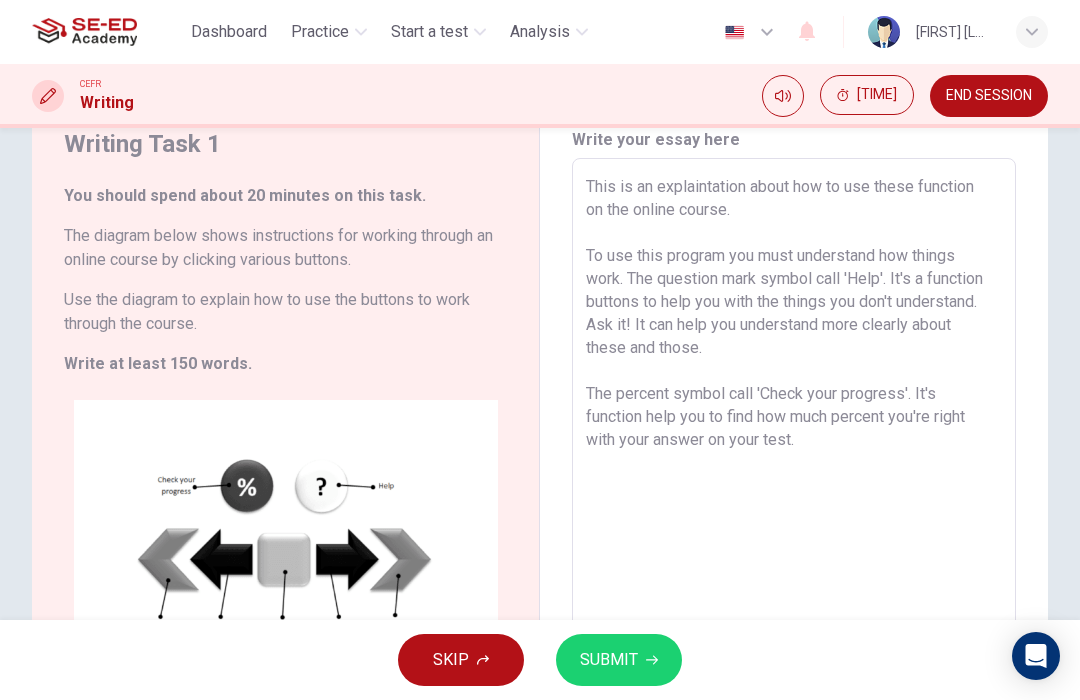 scroll, scrollTop: 98, scrollLeft: 0, axis: vertical 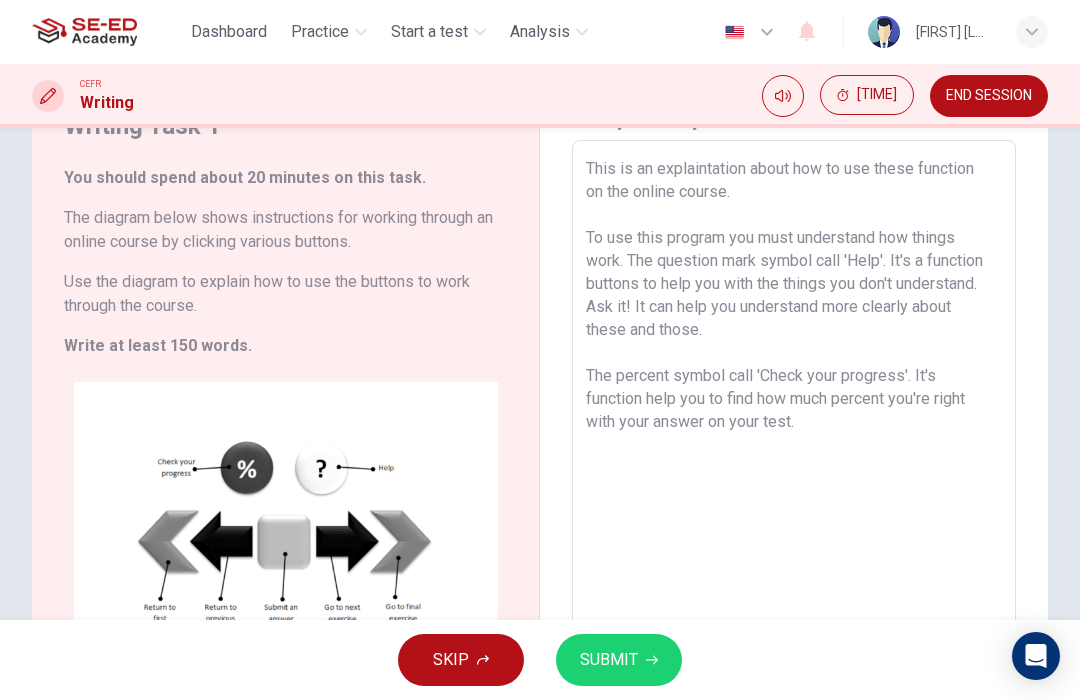 click on "This is an explaintation about how to use these function on the online course.
To use this program you must understand how things work. The question mark symbol call 'Help'. It's a function buttons to help you with the things you don't understand. Ask it! It can help you understand more clearly about these and those.
The percent symbol call 'Check your progress'. It's function help you to find how much percent you're right with your answer on your test." at bounding box center (794, 418) 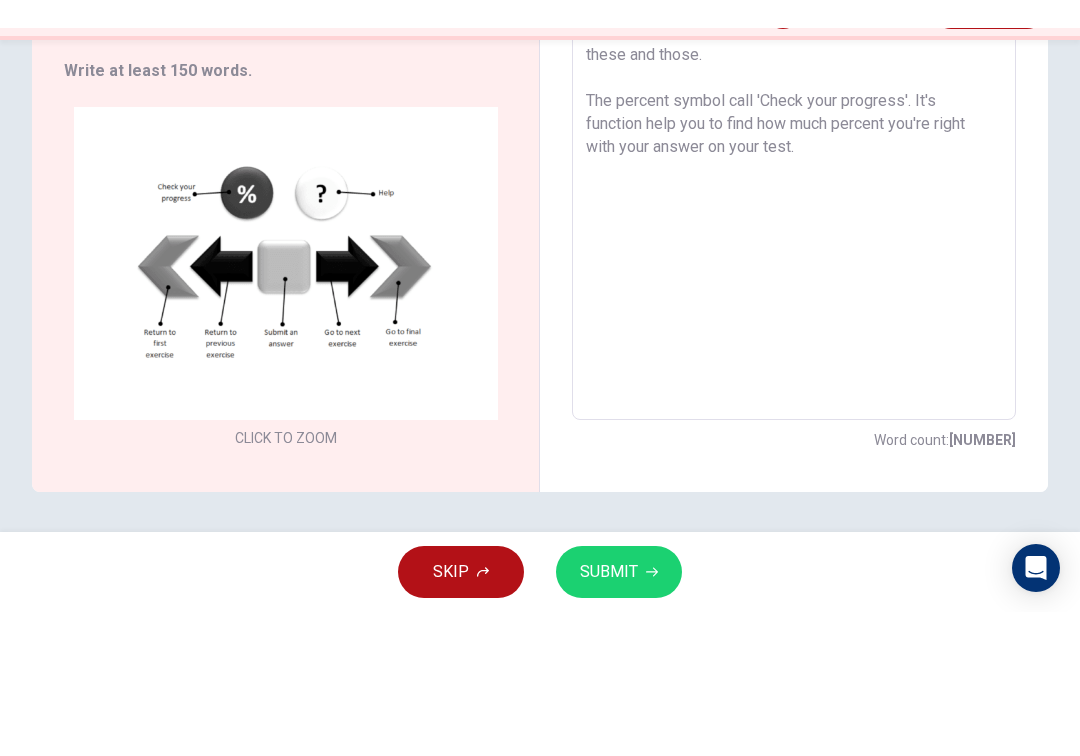scroll, scrollTop: 285, scrollLeft: 0, axis: vertical 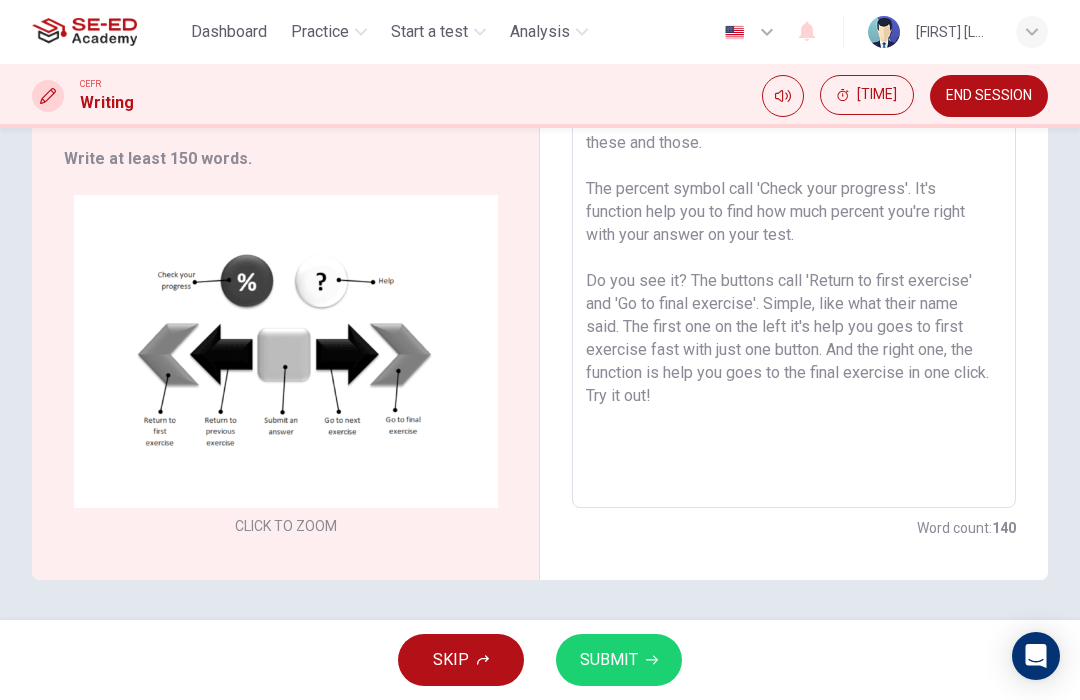 click on "This is an explaintation about how to use these function on the online course.
To use this program you must understand how things work. The question mark symbol call 'Help'. It's a function buttons to help you with the things you don't understand. Ask it! It can help you understand more clearly about these and those.
The percent symbol call 'Check your progress'. It's function help you to find how much percent you're right with your answer on your test.
Do you see it? The buttons call 'Return to first exercise' and 'Go to final exercise'. Simple, like what their name said. The first one on the left it's help you goes to first exercise fast with just one button. And the right one, the function is help you goes to the final exercise in one click. Try it out!" at bounding box center [794, 231] 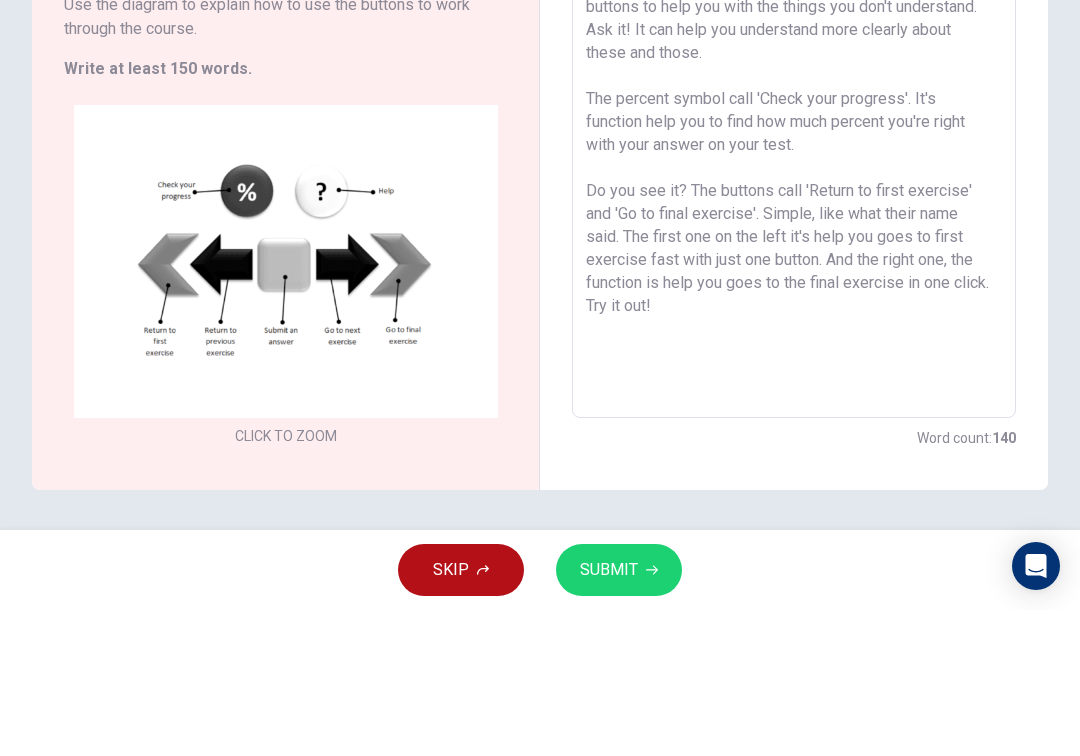 scroll, scrollTop: 229, scrollLeft: 0, axis: vertical 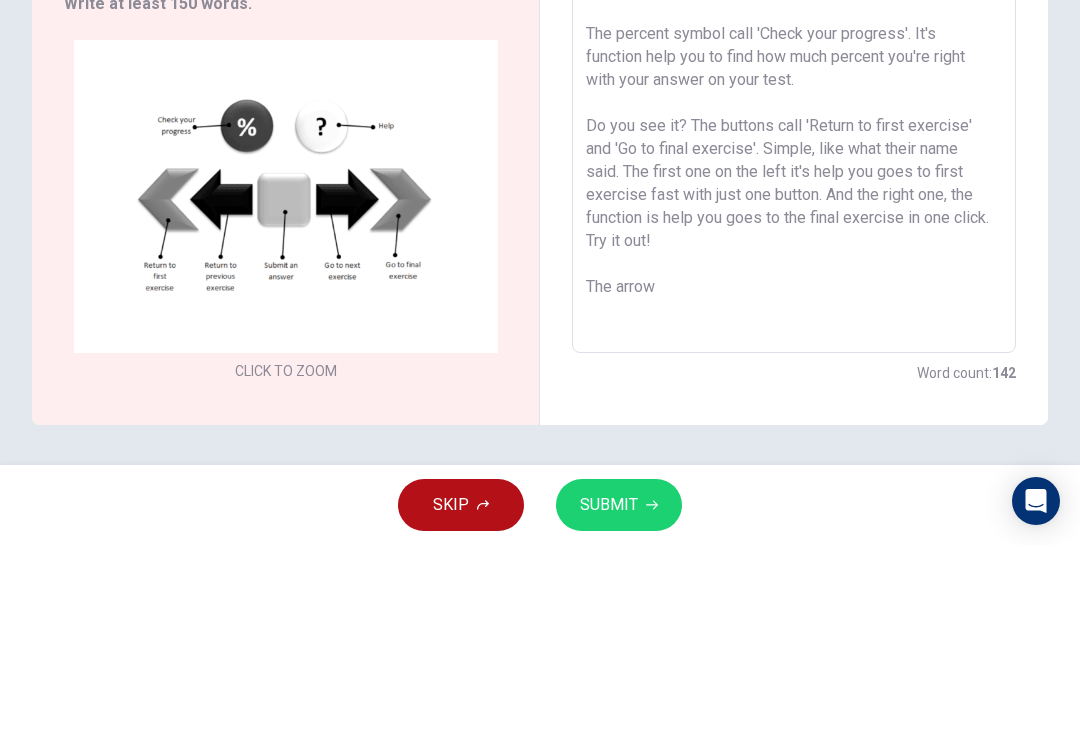 click on "This is an explaintation about how to use these function on the online course.
To use this program you must understand how things work. The question mark symbol call 'Help'. It's a function buttons to help you with the things you don't understand. Ask it! It can help you understand more clearly about these and those.
The percent symbol call 'Check your progress'. It's function help you to find how much percent you're right with your answer on your test.
Do you see it? The buttons call 'Return to first exercise' and 'Go to final exercise'. Simple, like what their name said. The first one on the left it's help you goes to first exercise fast with just one button. And the right one, the function is help you goes to the final exercise in one click. Try it out!
The arrow" at bounding box center (794, 287) 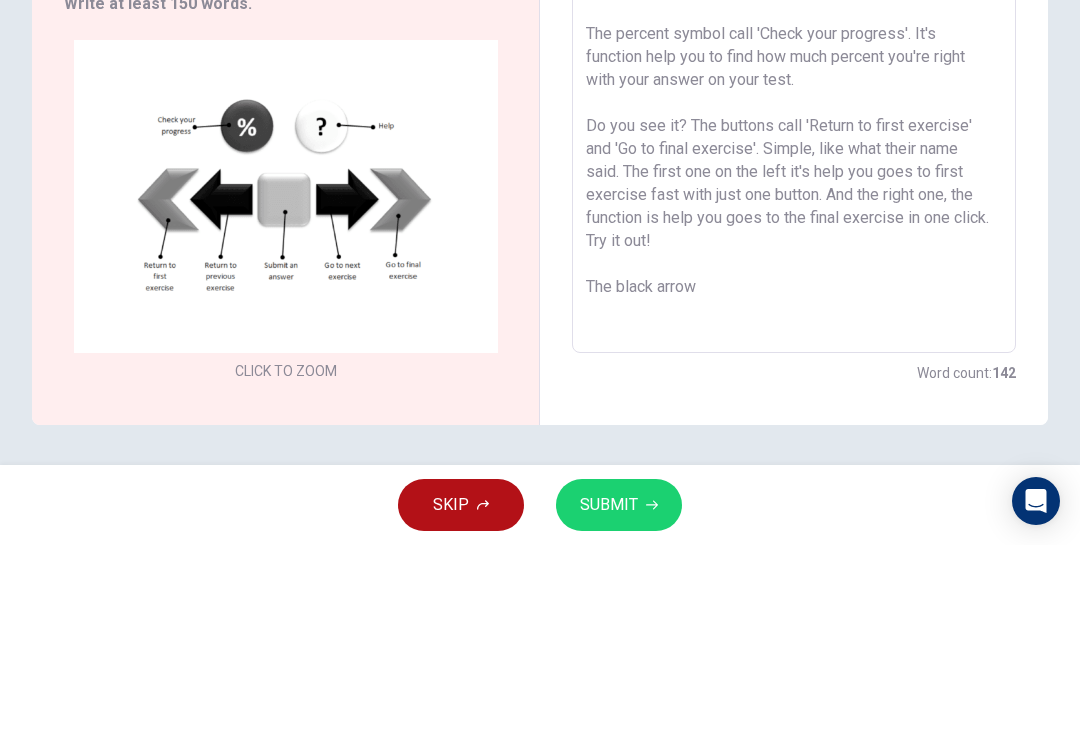 click on "This is an explaintation about how to use these function on the online course.
To use this program you must understand how things work. The question mark symbol call 'Help'. It's a function buttons to help you with the things you don't understand. Ask it! It can help you understand more clearly about these and those.
The percent symbol call 'Check your progress'. It's function help you to find how much percent you're right with your answer on your test.
Do you see it? The buttons call 'Return to first exercise' and 'Go to final exercise'. Simple, like what their name said. The first one on the left it's help you goes to first exercise fast with just one button. And the right one, the function is help you goes to the final exercise in one click. Try it out!
The blackarrow" at bounding box center [794, 287] 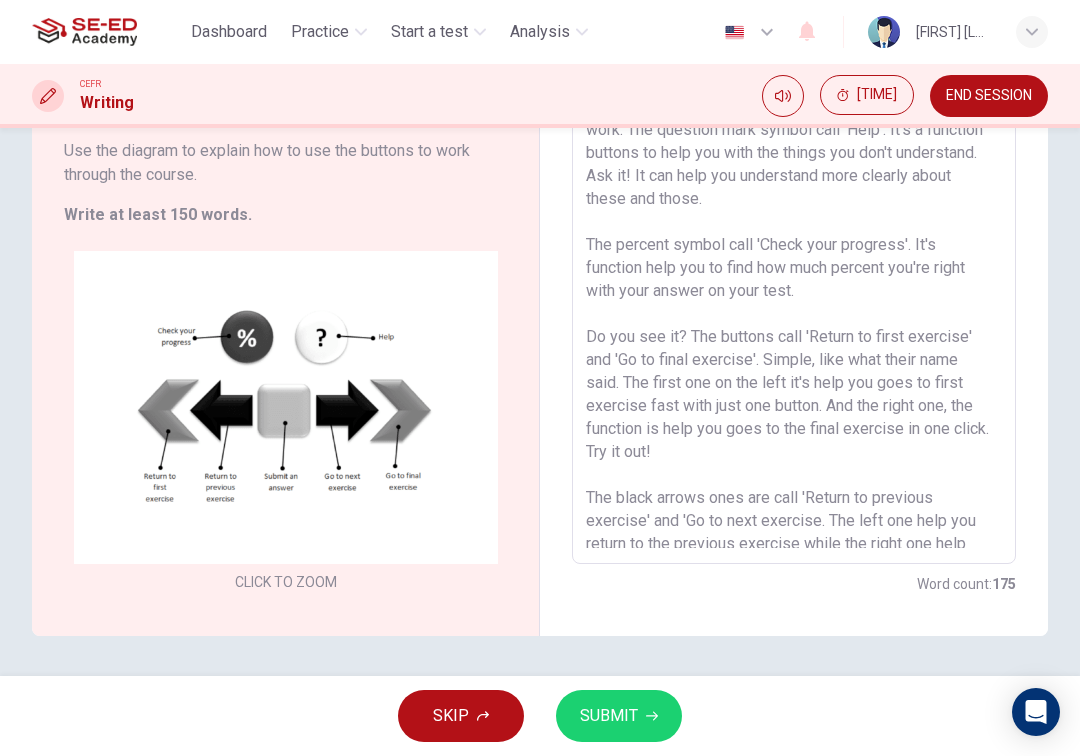 scroll, scrollTop: 0, scrollLeft: 0, axis: both 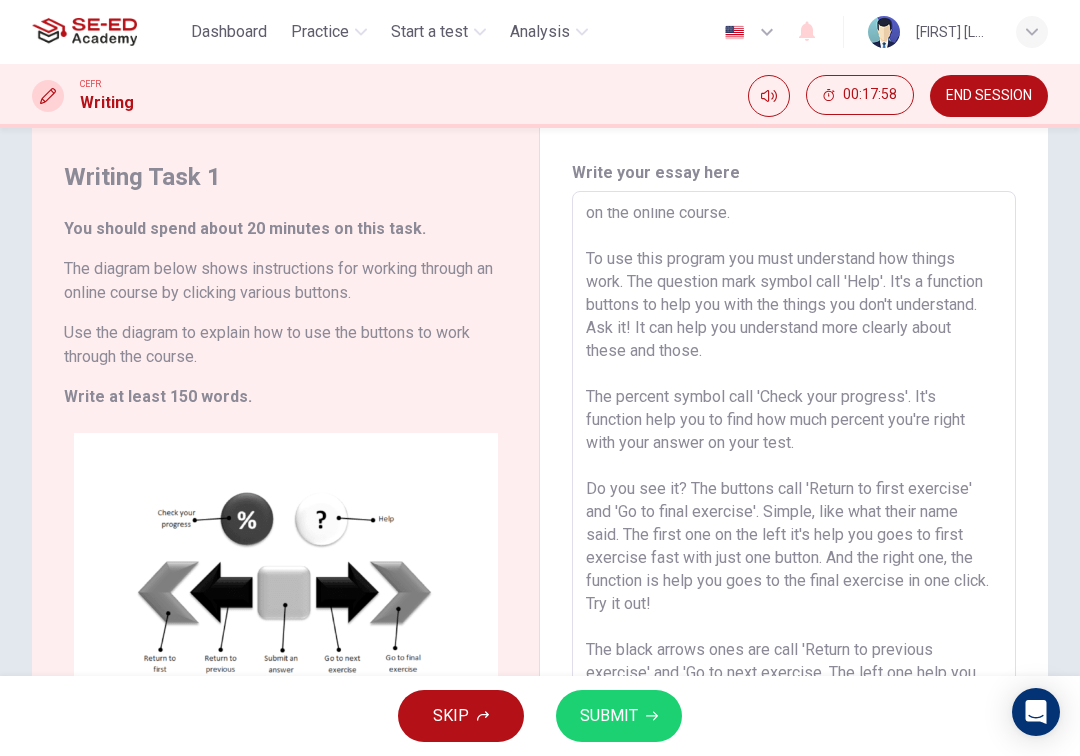click on "This is an explaintation about how to use these function on the online course.
To use this program you must understand how things work. The question mark symbol call 'Help'. It's a function buttons to help you with the things you don't understand. Ask it! It can help you understand more clearly about these and those.
The percent symbol call 'Check your progress'. It's function help you to find how much percent you're right with your answer on your test.
Do you see it? The buttons call 'Return to first exercise' and 'Go to final exercise'. Simple, like what their name said. The first one on the left it's help you goes to first exercise fast with just one button. And the right one, the function is help you goes to the final exercise in one click. Try it out!
The black arrows ones are call 'Return to previous exercise' and 'Go to next exercise. The left one help you return to the previous exercise while the right one help you go to next exercise" at bounding box center [794, 469] 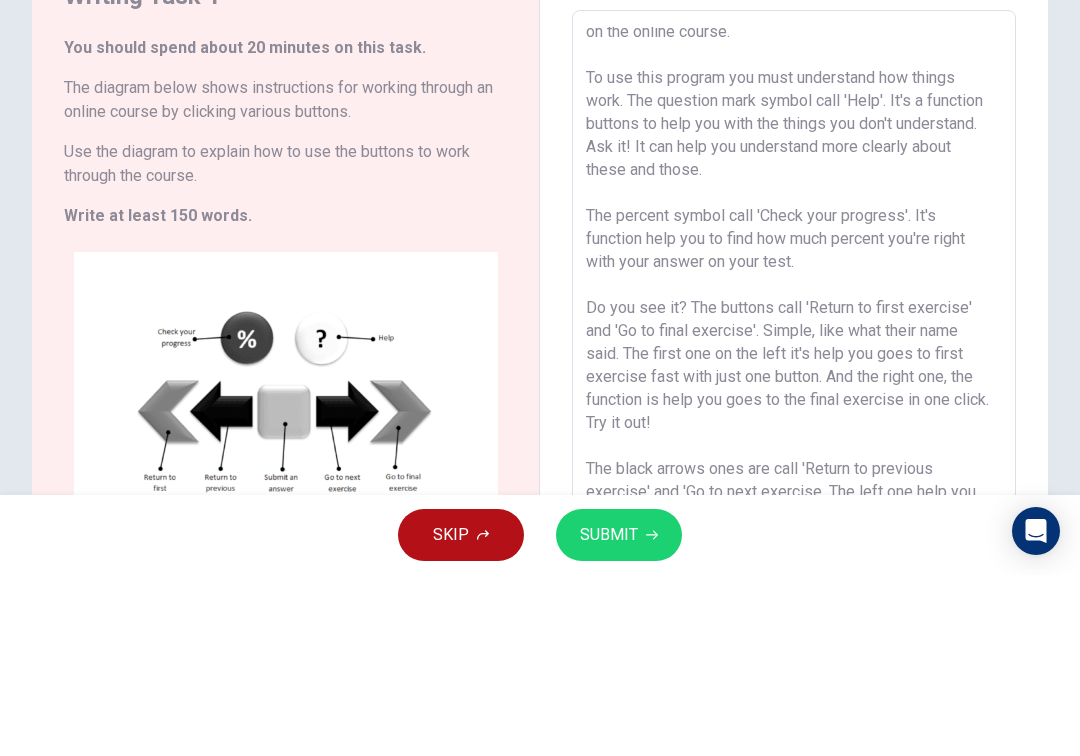 click on "This is an explaintation about how to use these function on the online course.
To use this program you must understand how things work. The question mark symbol call 'Help'. It's a function buttons to help you with the things you don't understand. Ask it! It can help you understand more clearly about these and those.
The percent symbol call 'Check your progress'. It's function help you to find how much percent you're right with your answer on your test.
Do you see it? The buttons call 'Return to first exercise' and 'Go to final exercise'. Simple, like what their name said. The first one on the left it's help you goes to first exercise fast with just one button. And the right one, the function is help you goes to the final exercise in one click. Try it out!
The black arrows ones are call 'Return to previous exercise' and 'Go to next exercise. The left one help you return to the previous exercise while the right one help you go to next exercise" at bounding box center [794, 469] 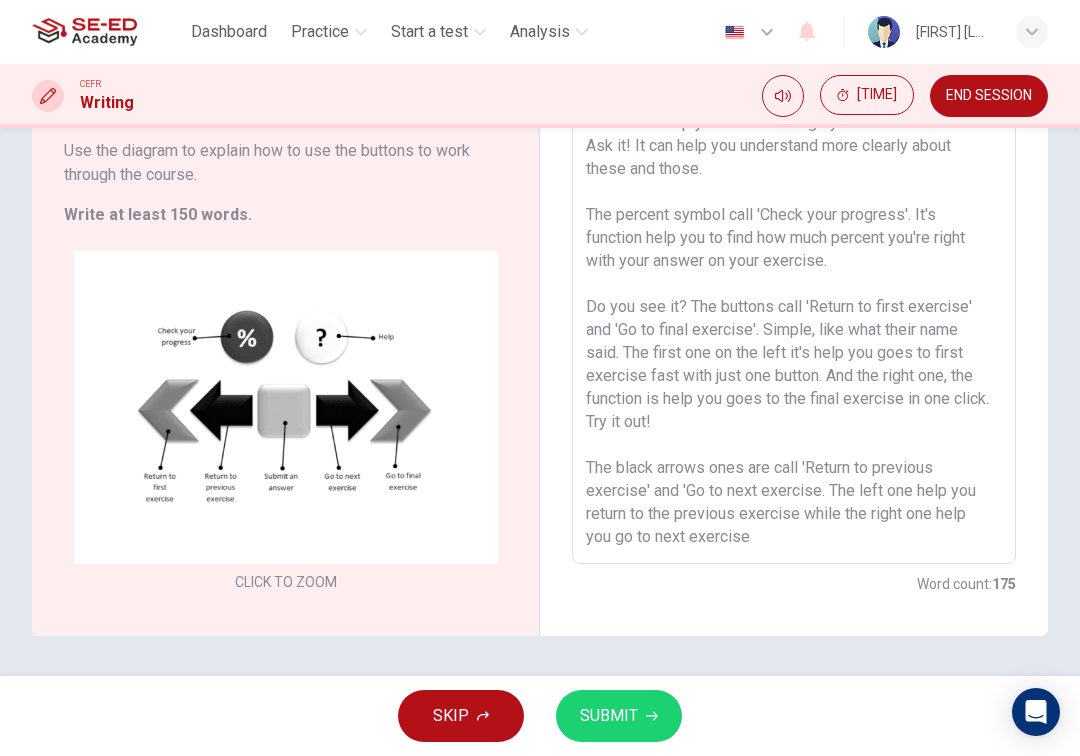 scroll, scrollTop: 229, scrollLeft: 0, axis: vertical 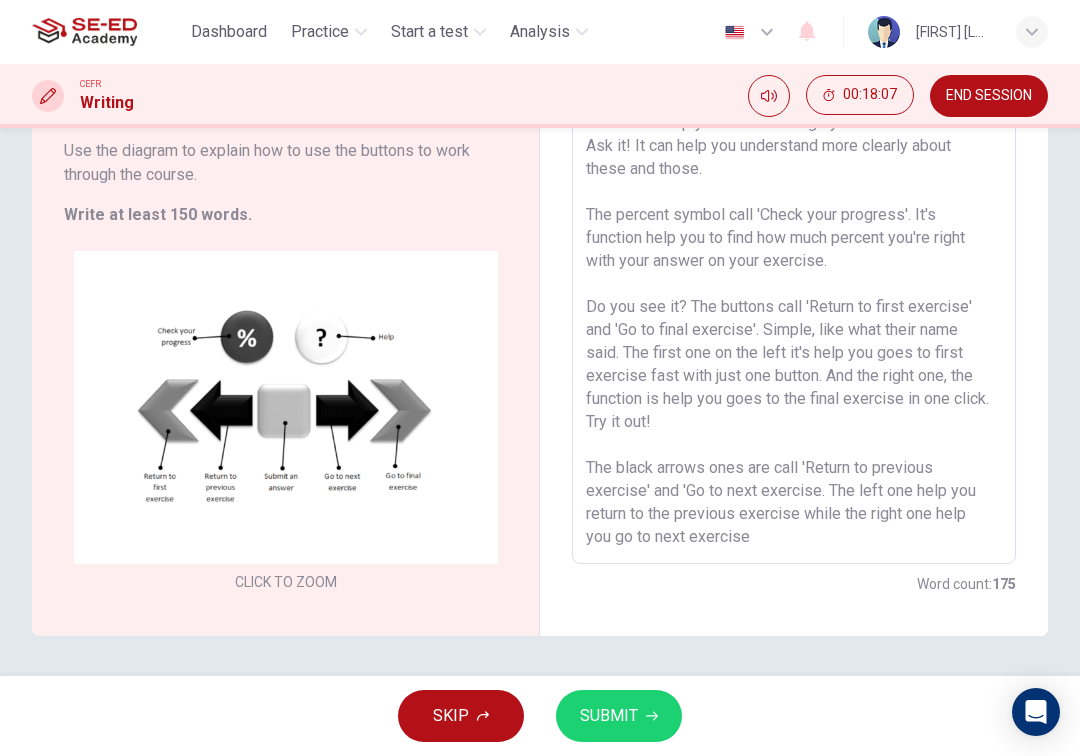 click on "This is an explaintation about how to use these function on the online course.
To use this program you must understand how things work. The question mark symbol call 'Help'. It's a function buttons to help you with the things you don't understand. Ask it! It can help you understand more clearly about these and those.
The percent symbol call 'Check your progress'. It's function help you to find how much percent you're right with your answer on your exercise.
Do you see it? The buttons call 'Return to first exercise' and 'Go to final exercise'. Simple, like what their name said. The first one on the left it's help you goes to first exercise fast with just one button. And the right one, the function is help you goes to the final exercise in one click. Try it out!
The black arrows ones are call 'Return to previous exercise' and 'Go to next exercise. The left one help you return to the previous exercise while the right one help you go to next exercise" at bounding box center [794, 287] 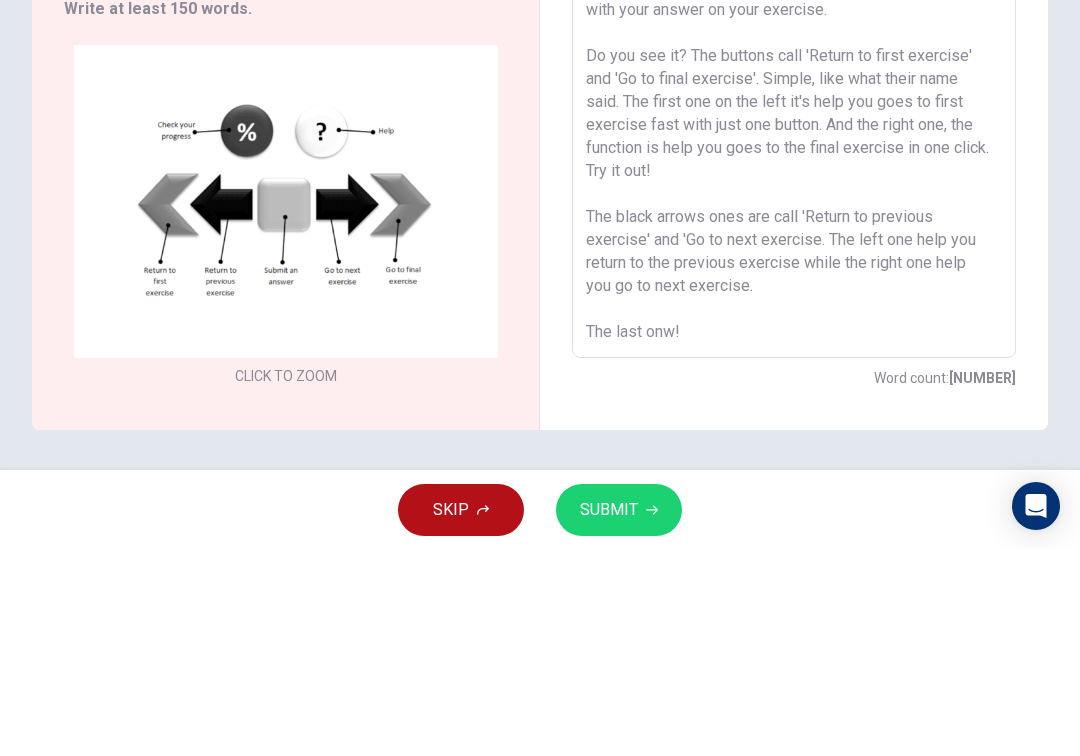 scroll, scrollTop: 76, scrollLeft: 0, axis: vertical 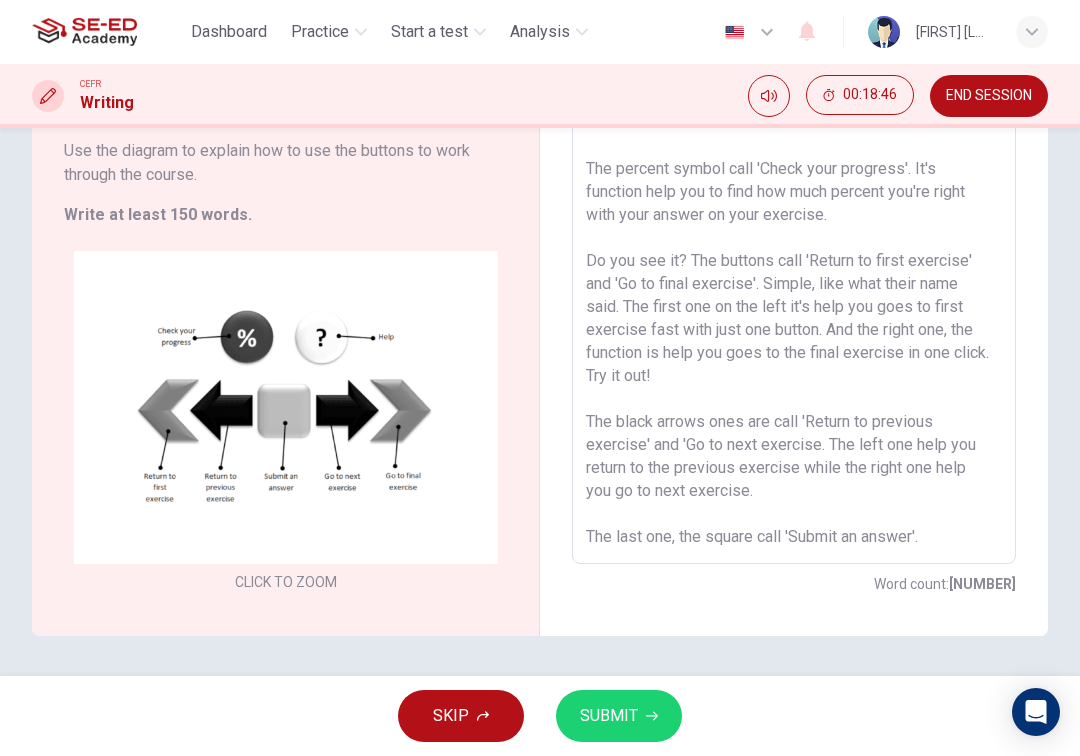 click on "This is an explaintation about how to use these function on the online course.
To use this program you must understand how things work. The question mark symbol call 'Help'. It's a function buttons to help you with the things you don't understand. Ask it! It can help you understand more clearly about these and those.
The percent symbol call 'Check your progress'. It's function help you to find how much percent you're right with your answer on your exercise.
Do you see it? The buttons call 'Return to first exercise' and 'Go to final exercise'. Simple, like what their name said. The first one on the left it's help you goes to first exercise fast with just one button. And the right one, the function is help you goes to the final exercise in one click. Try it out!
The black arrows ones are call 'Return to previous exercise' and 'Go to next exercise. The left one help you return to the previous exercise while the right one help you go to next exercise.
The last one, the square call 'Submit an answer'." at bounding box center (794, 287) 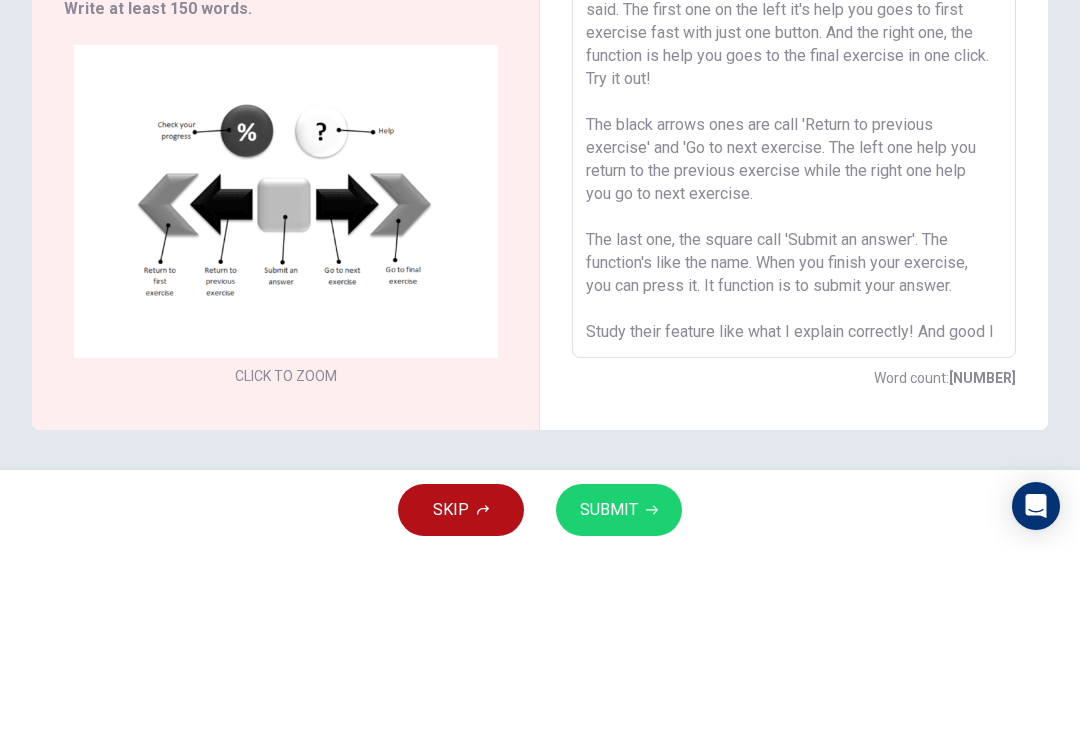 scroll, scrollTop: 190, scrollLeft: 0, axis: vertical 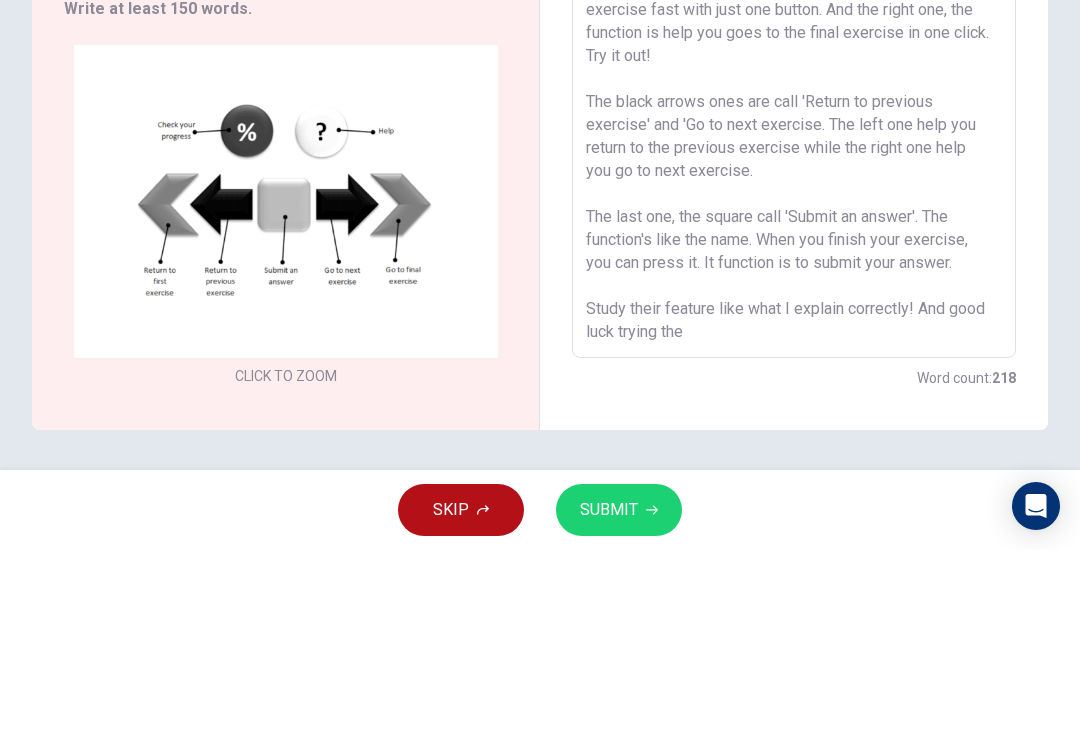 type on "This is an explaintation about how to use these function on the online course.
To use this program you must understand how things work. The question mark symbol call 'Help'. It's a function buttons to help you with the things you don't understand. Ask it! It can help you understand more clearly about these and those.
The percent symbol call 'Check your progress'. It's function help you to find how much percent you're right with your answer on your exercise.
Do you see it? The buttons call 'Return to first exercise' and 'Go to final exercise'. Simple, like what their name said. The first one on the left it's help you goes to first exercise fast with just one button. And the right one, the function is help you goes to the final exercise in one click. Try it out!
The black arrows ones are call 'Return to previous exercise' and 'Go to next exercise. The left one help you return to the previous exercise while the right one help you go to next exercise.
The last one, the square call 'Submit an answer'. The ..." 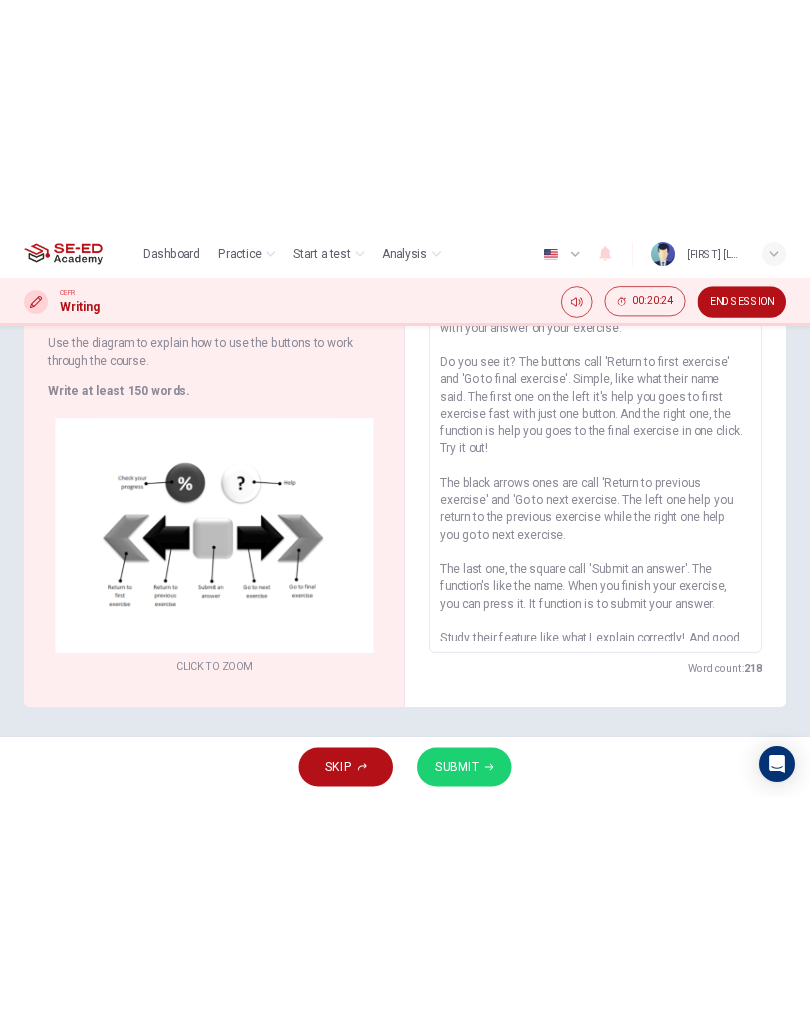 scroll, scrollTop: 163, scrollLeft: 0, axis: vertical 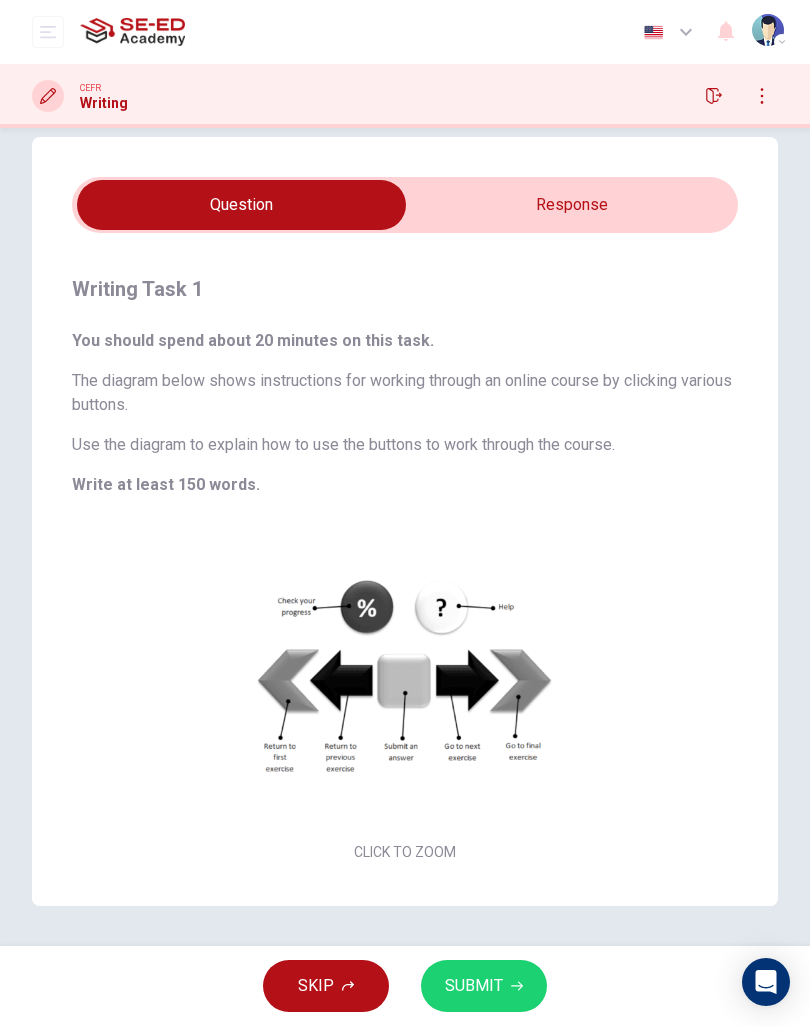 click at bounding box center (241, 205) 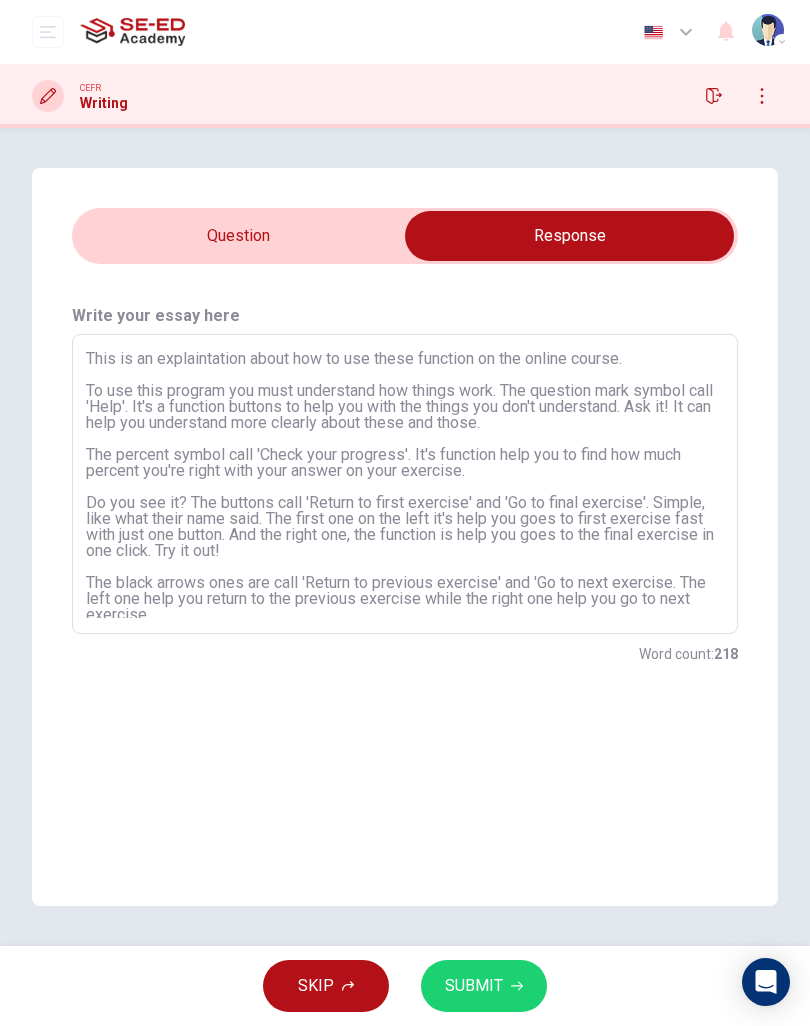 scroll, scrollTop: -8, scrollLeft: 0, axis: vertical 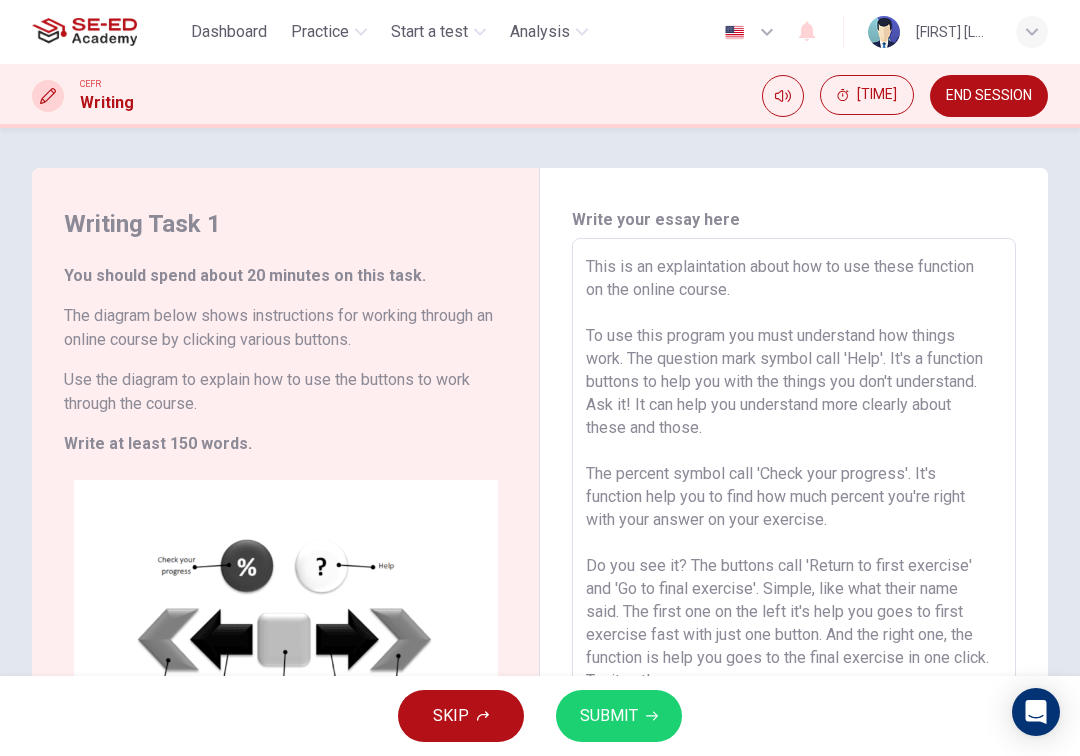 click on "SUBMIT" at bounding box center [609, 716] 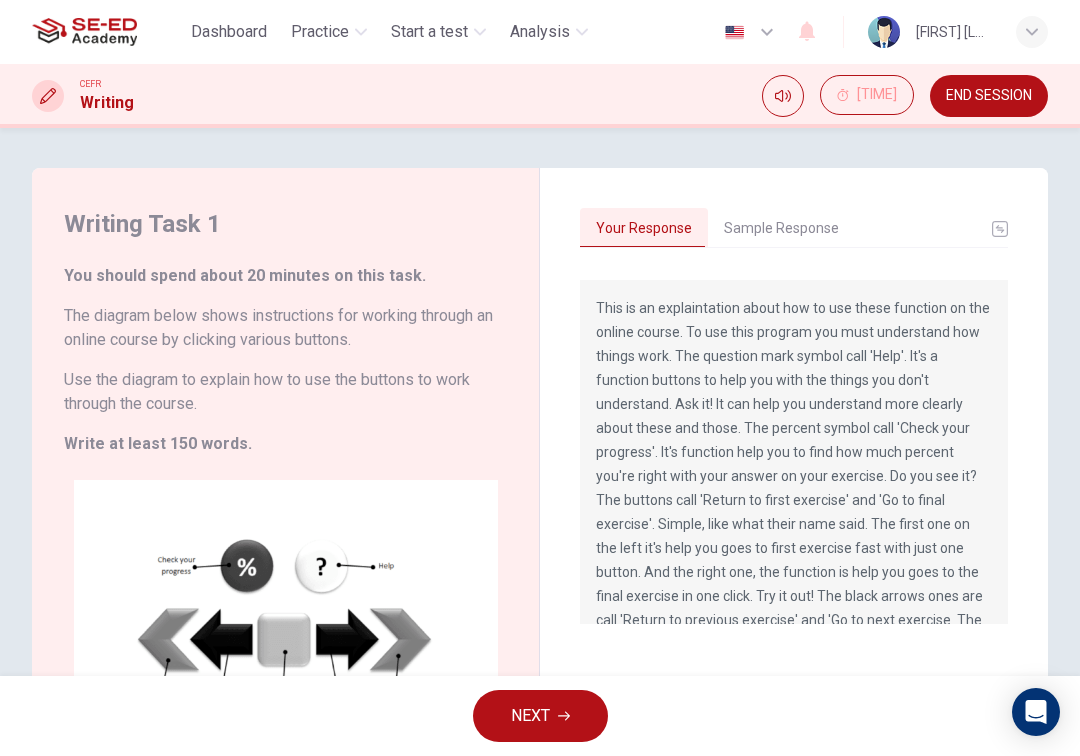 click on "Sample Response" at bounding box center (781, 229) 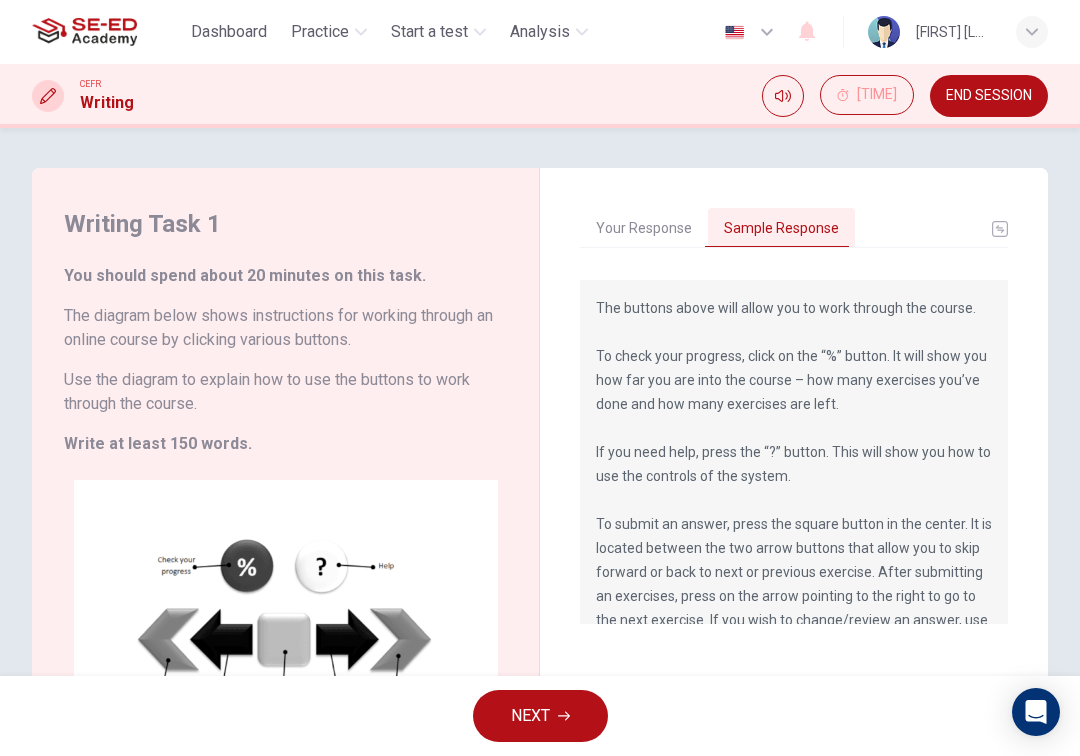 scroll, scrollTop: 0, scrollLeft: 0, axis: both 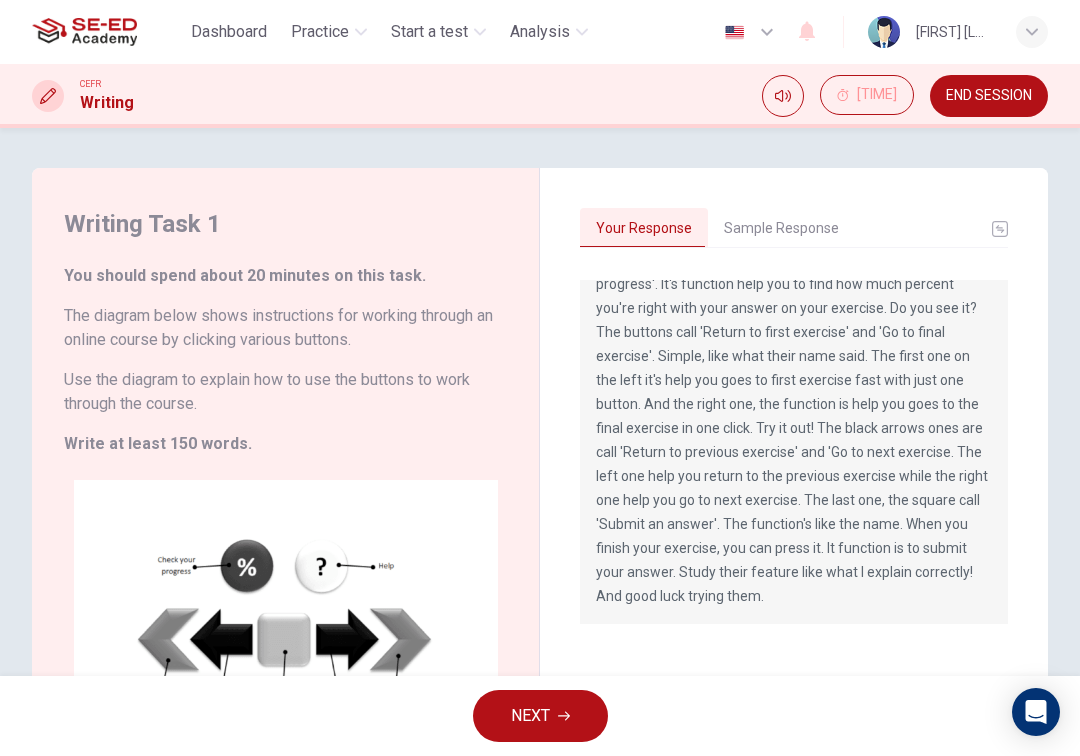 click on "NEXT" at bounding box center (530, 716) 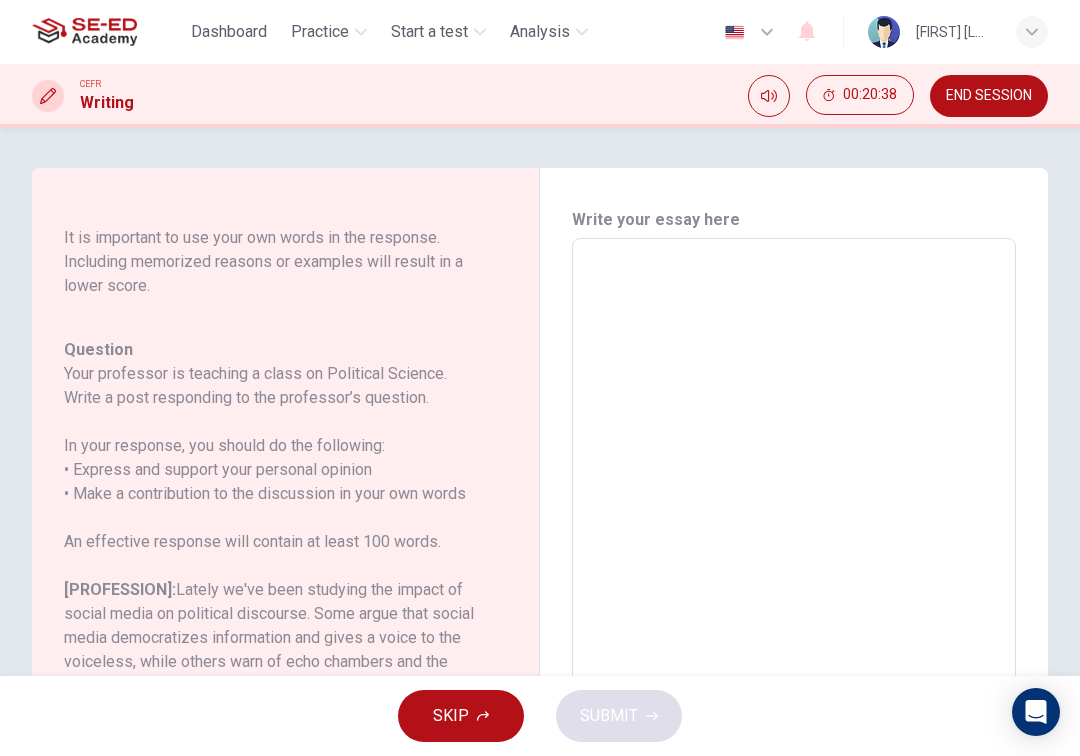 scroll, scrollTop: 318, scrollLeft: 0, axis: vertical 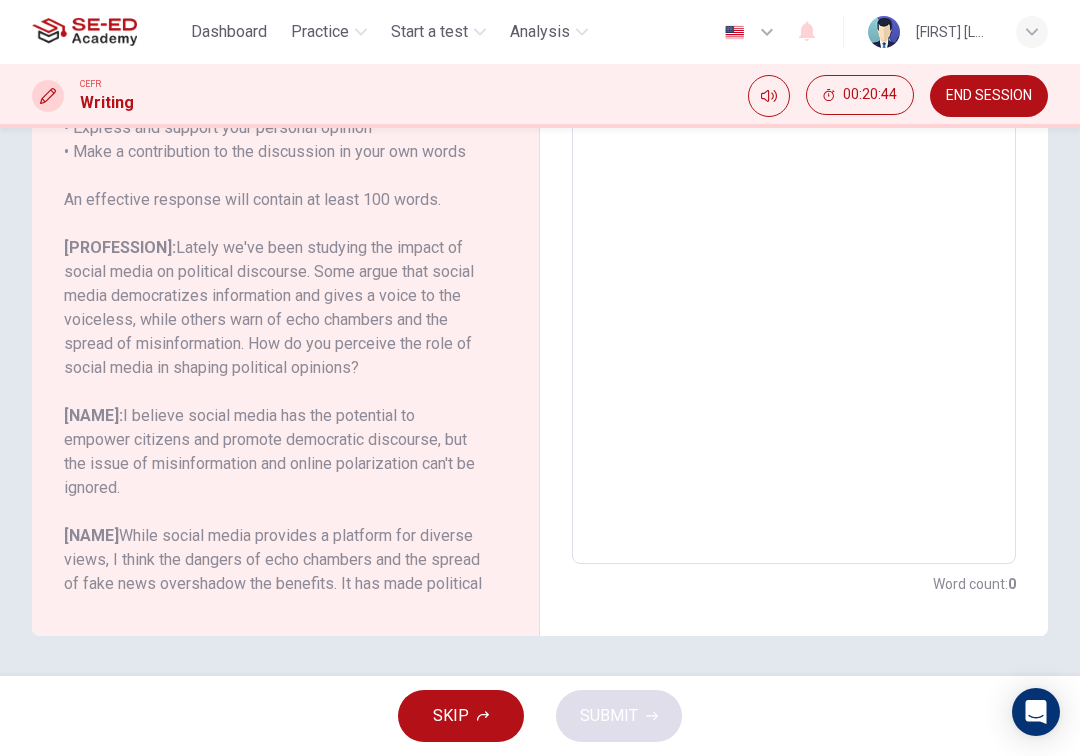 click on "END SESSION" at bounding box center (989, 96) 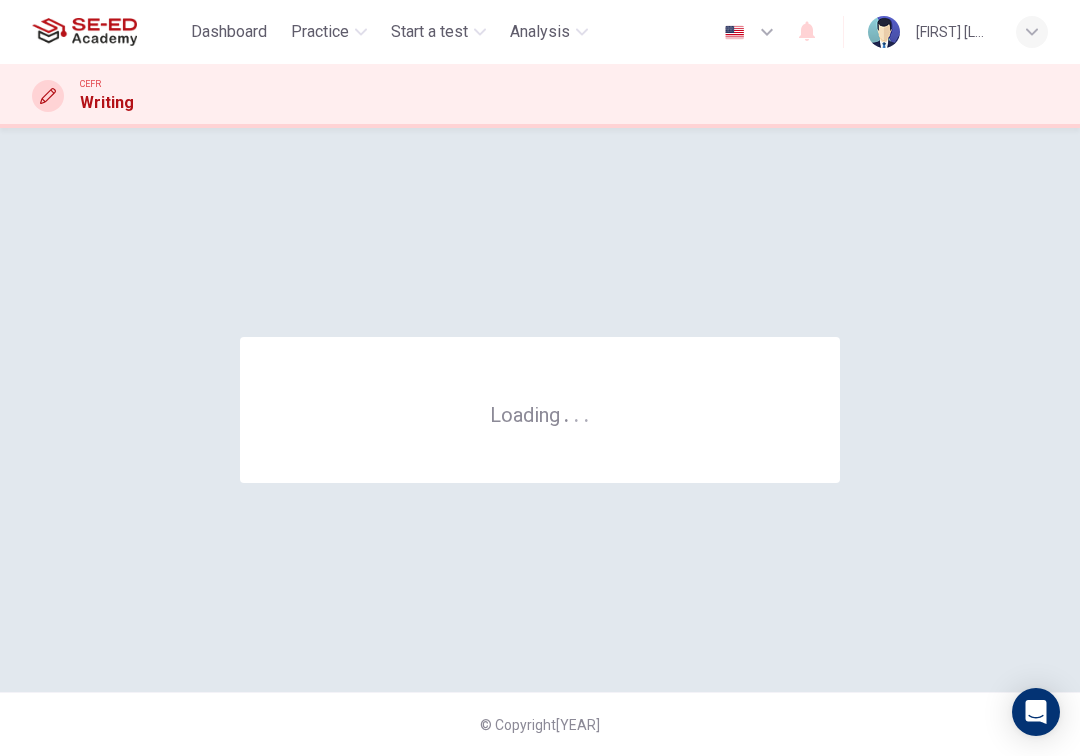 scroll, scrollTop: 0, scrollLeft: 0, axis: both 